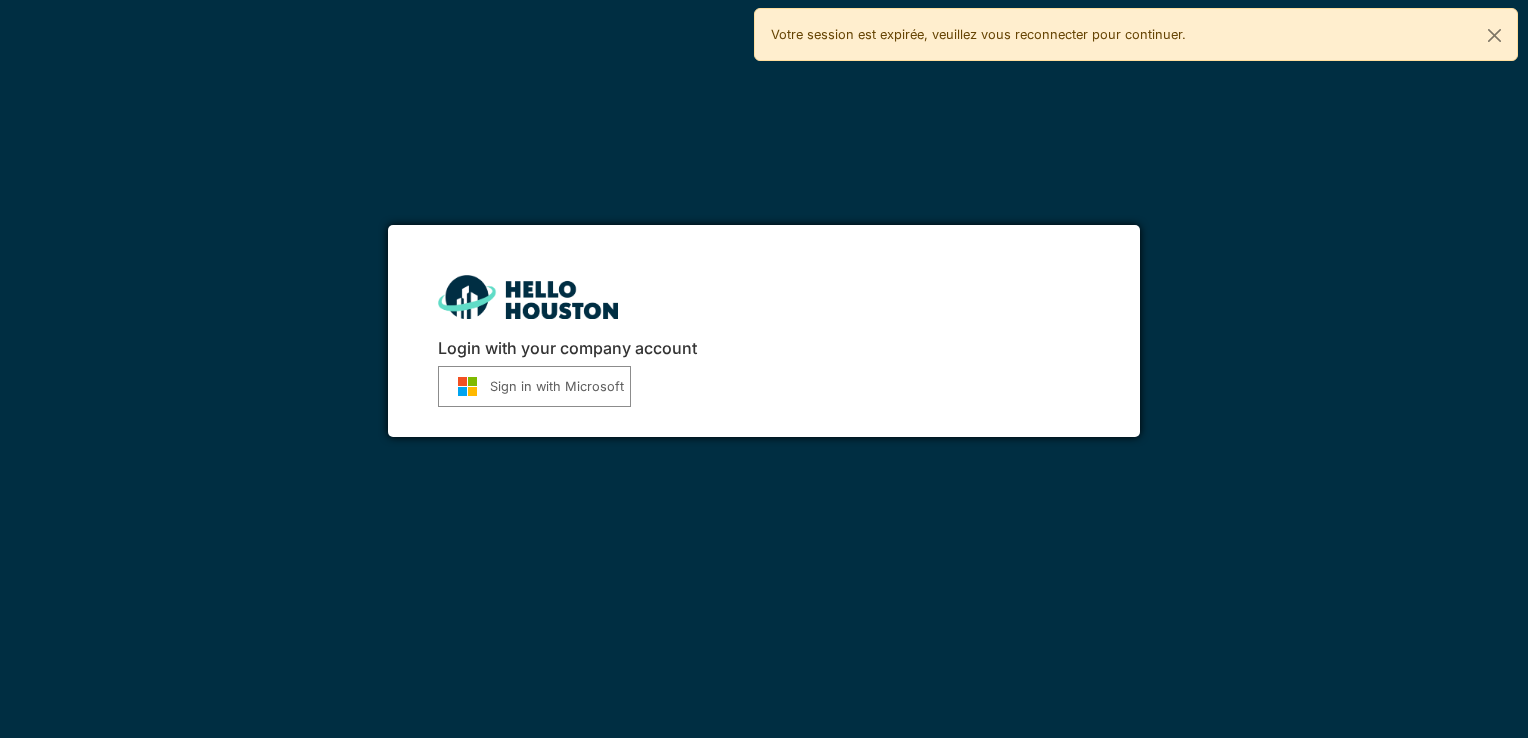 scroll, scrollTop: 0, scrollLeft: 0, axis: both 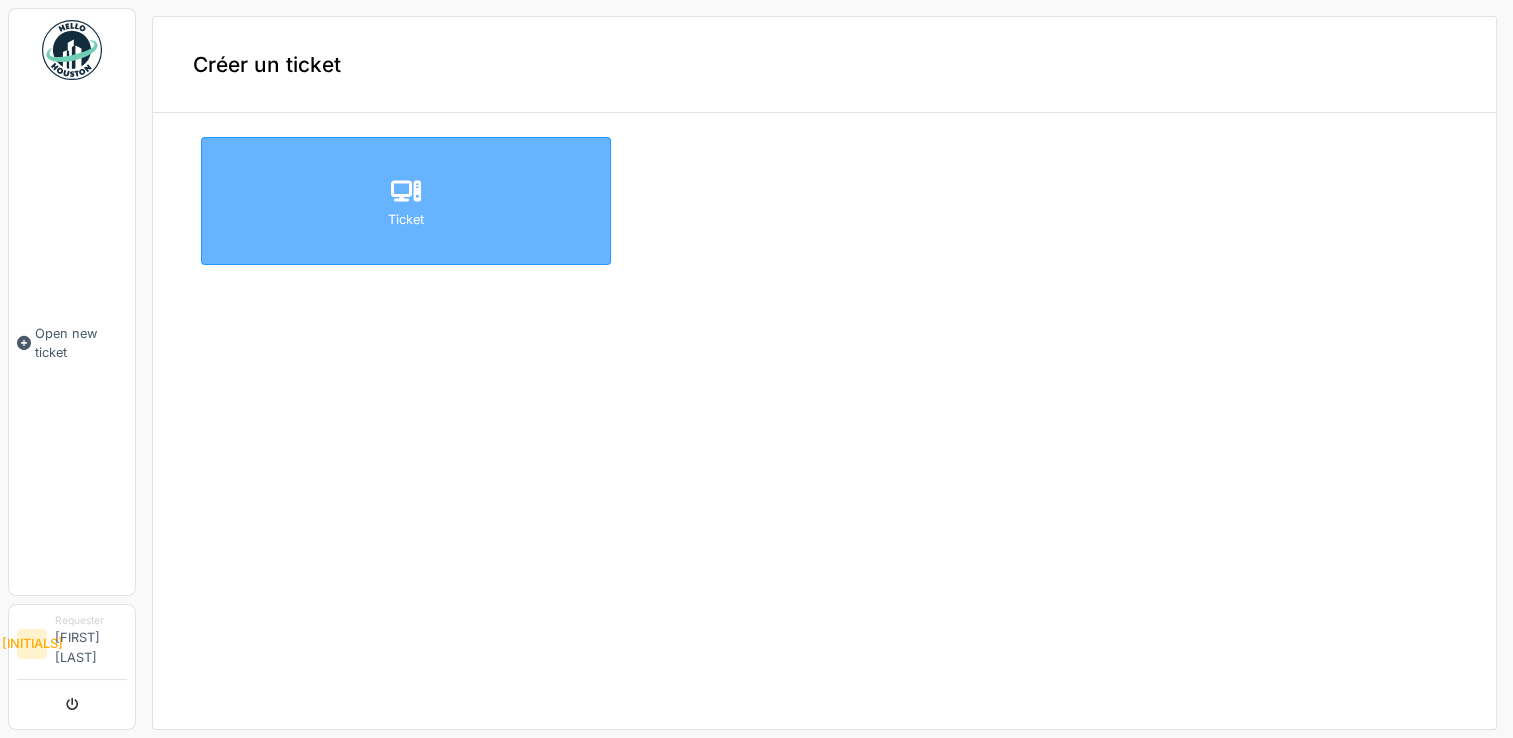 click at bounding box center (406, 190) 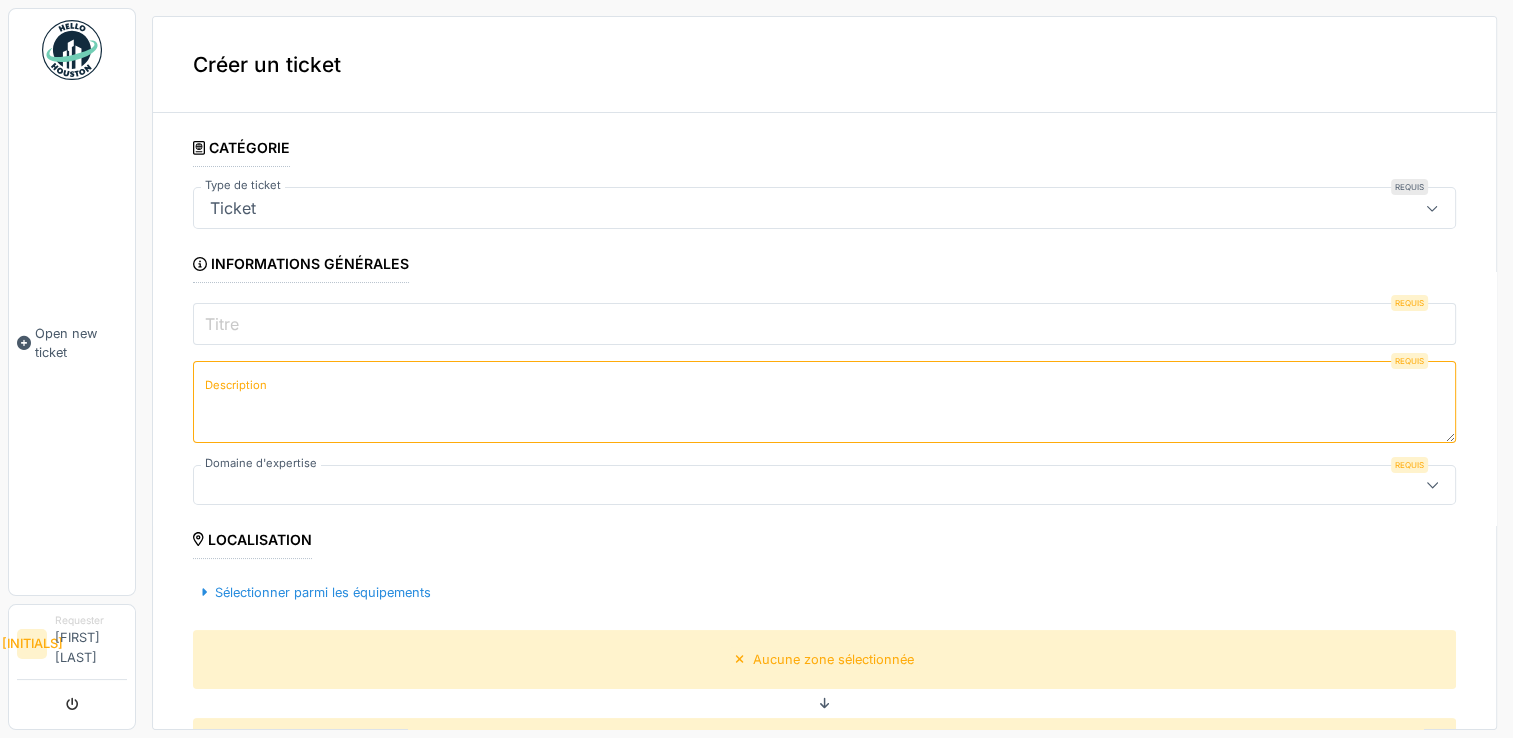 click on "Ticket" at bounding box center (761, 208) 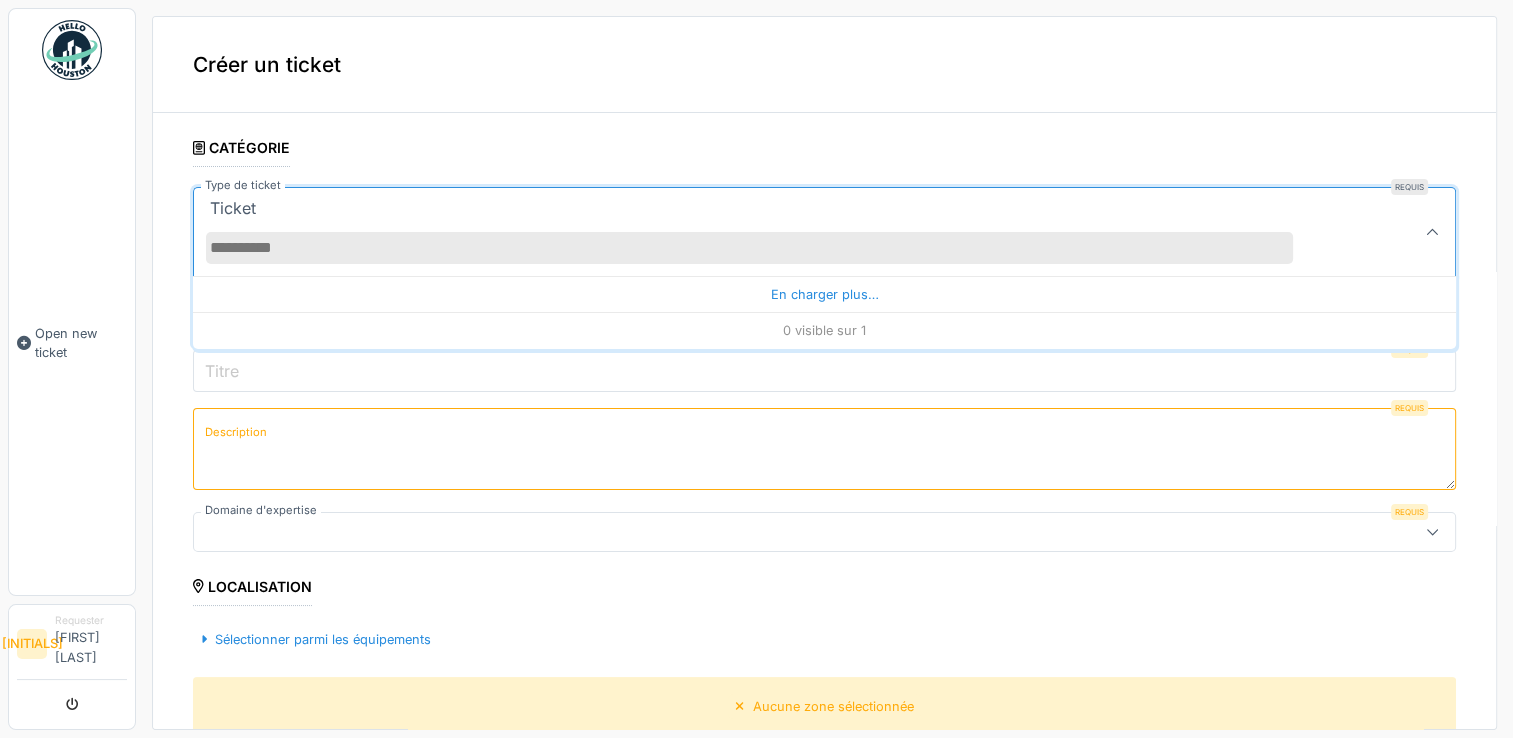 click on "Ticket" at bounding box center (761, 232) 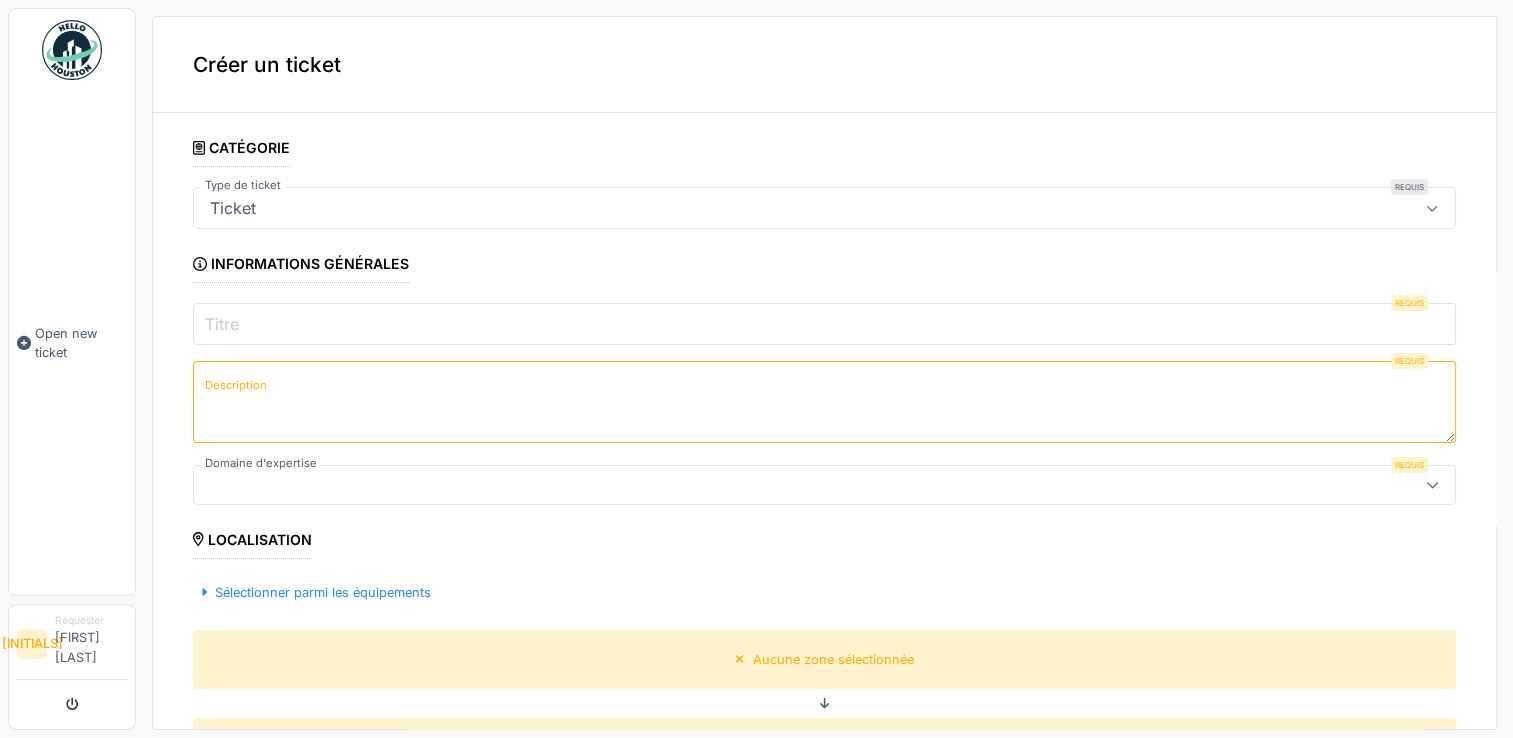 click on "Titre" at bounding box center [824, 324] 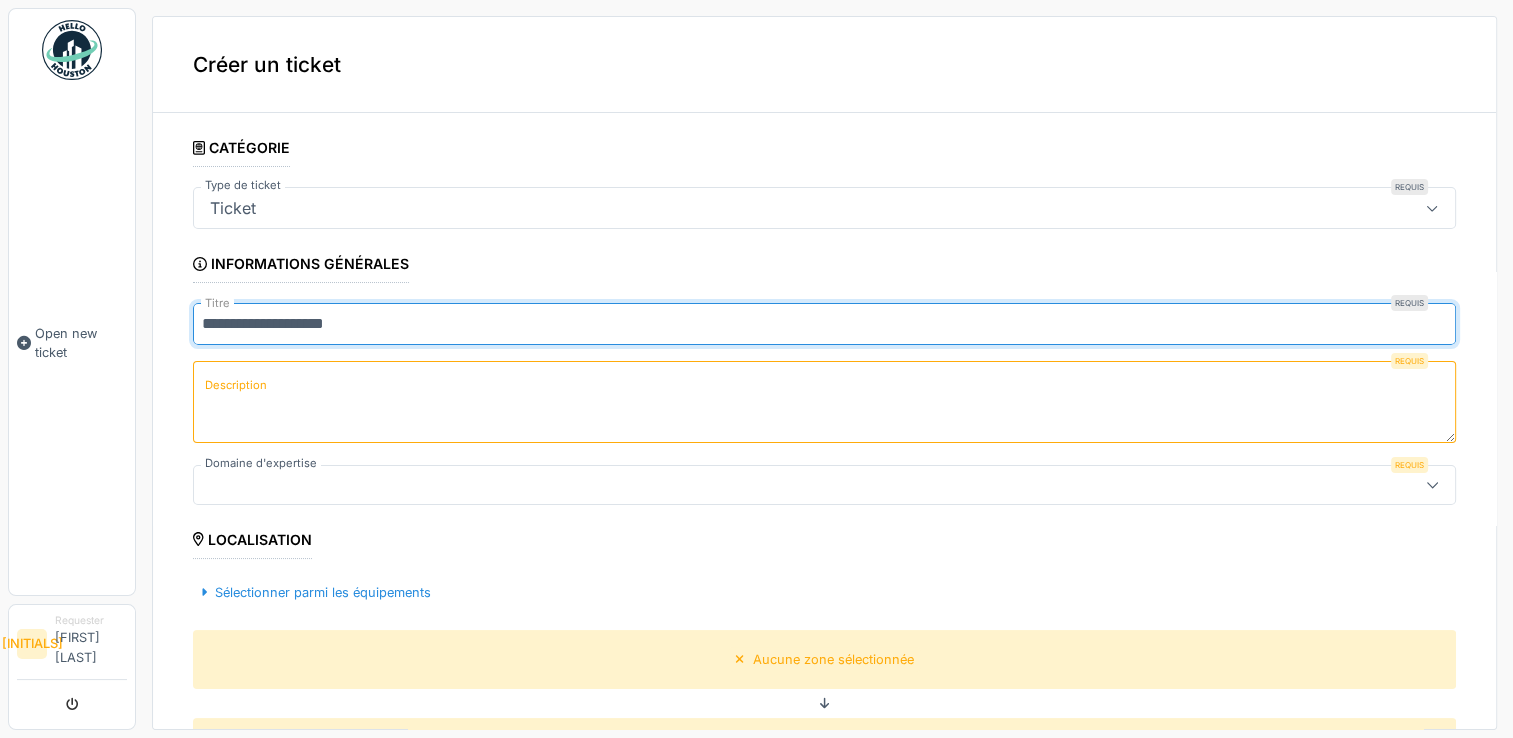 type on "[MASKED]" 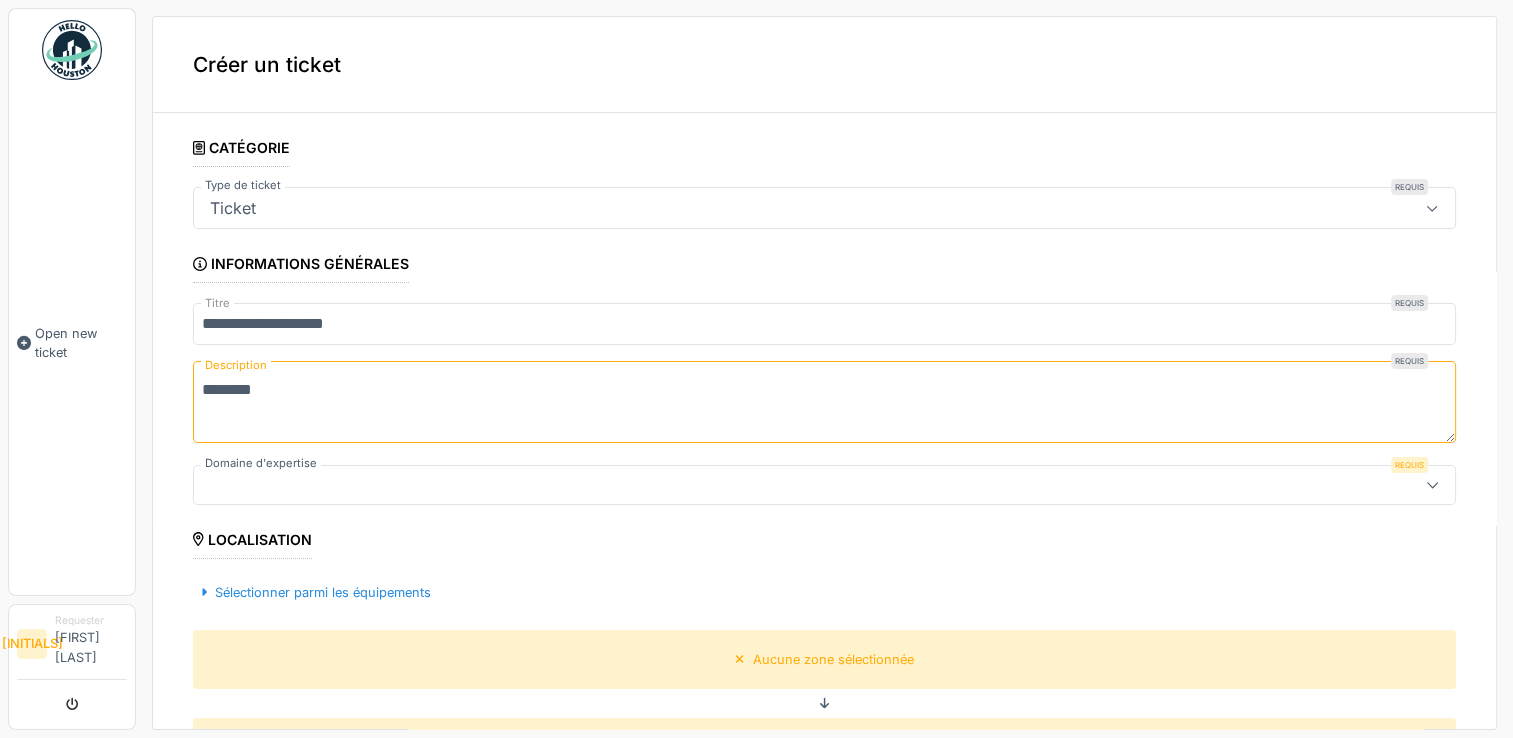 scroll, scrollTop: 0, scrollLeft: 0, axis: both 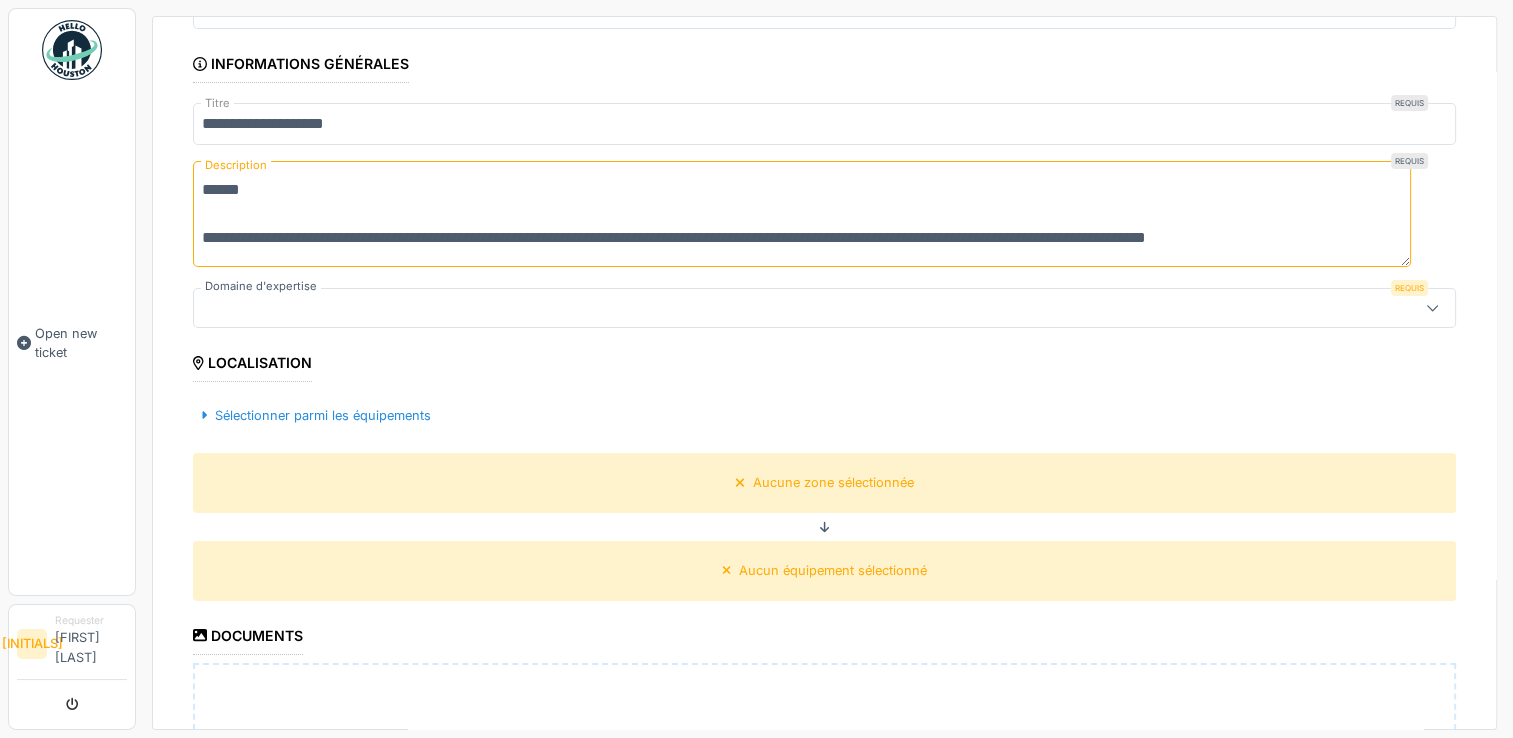 type on "[MASKED]" 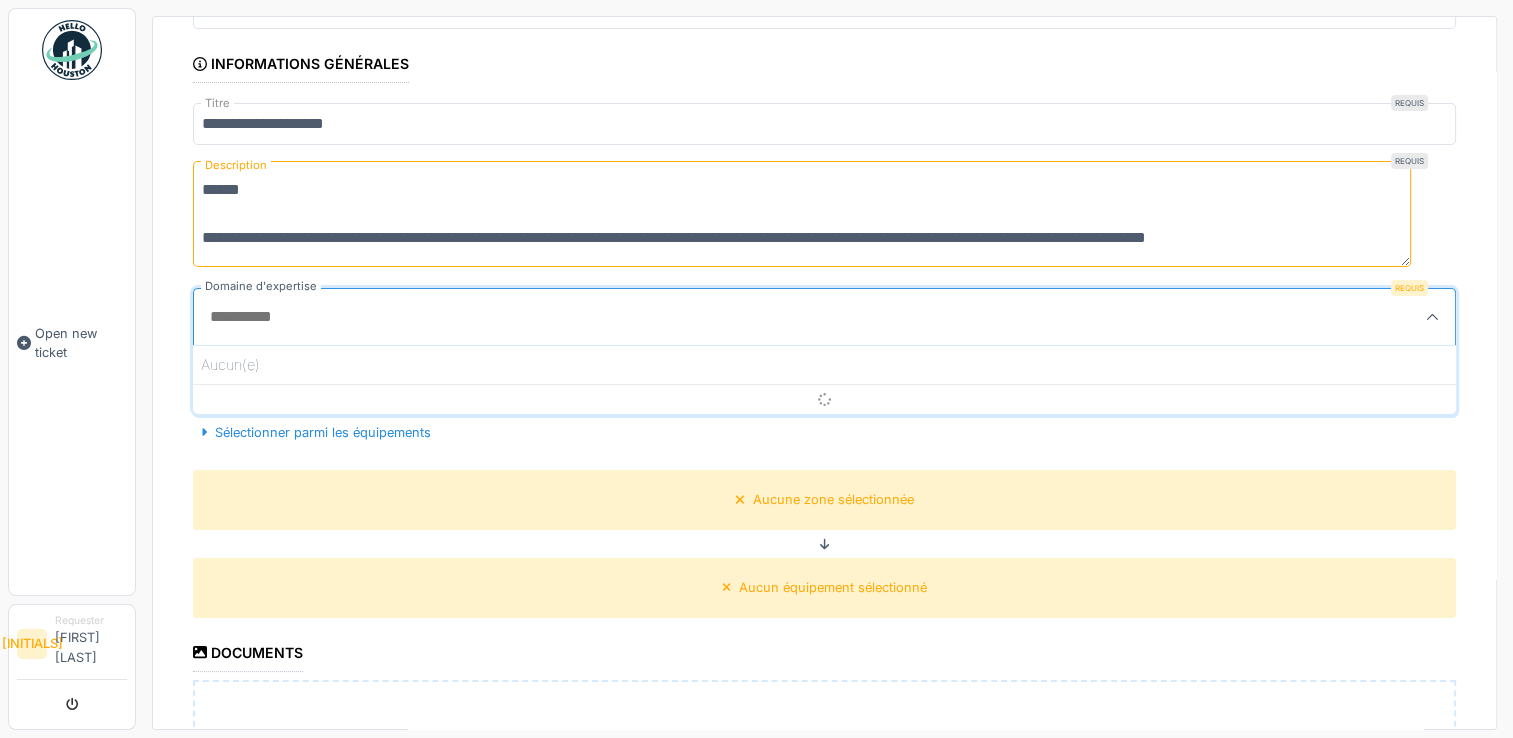 scroll, scrollTop: 4, scrollLeft: 0, axis: vertical 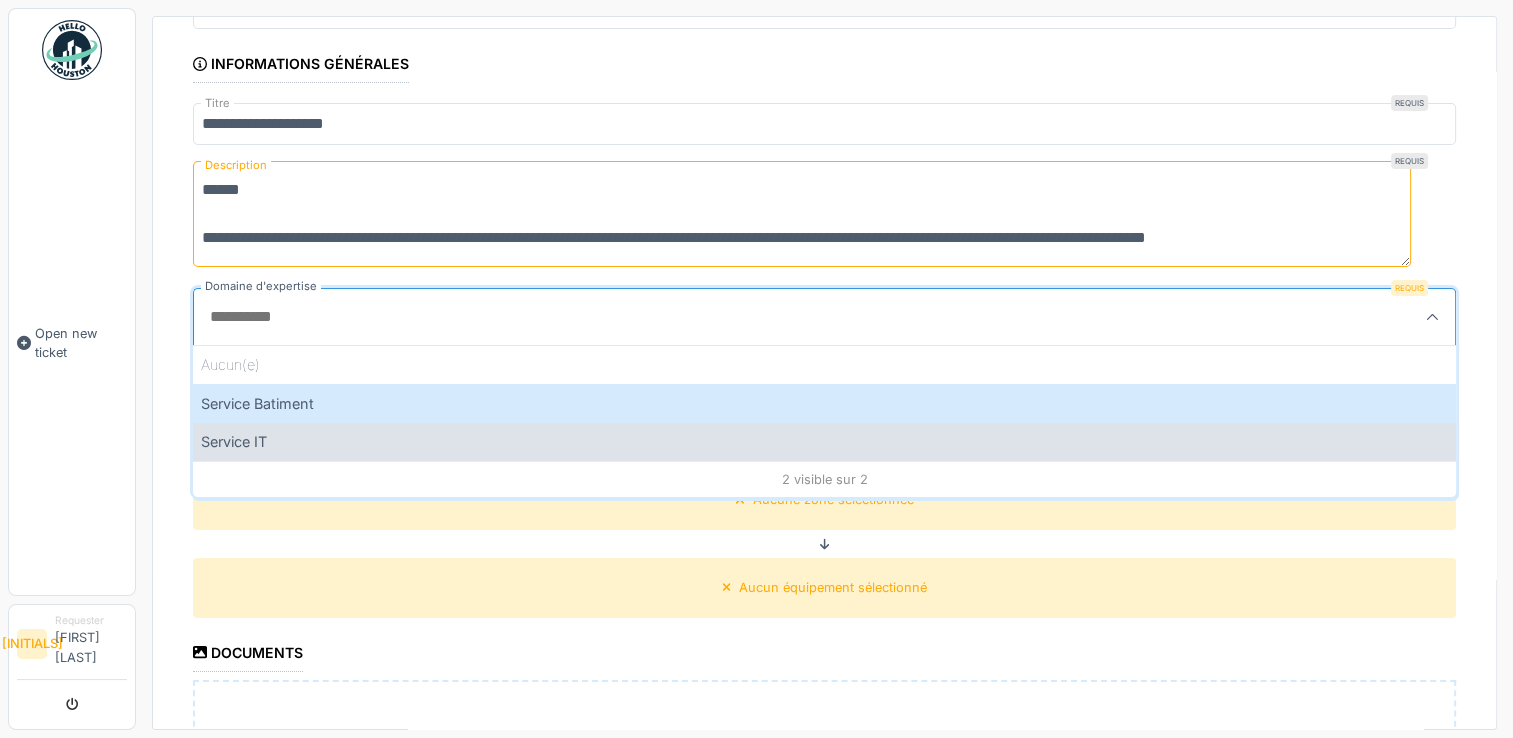 click on "Service IT" at bounding box center [824, 441] 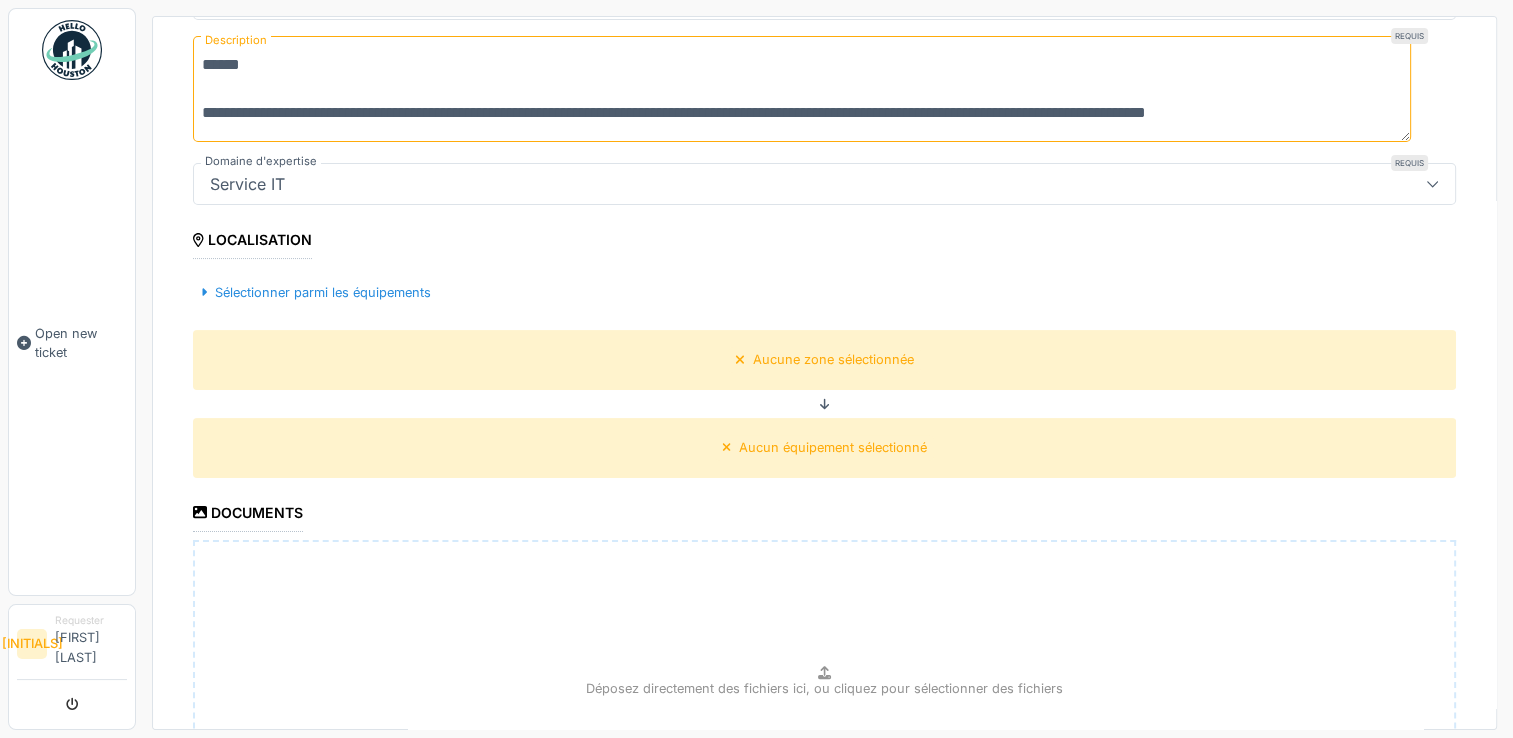 scroll, scrollTop: 560, scrollLeft: 0, axis: vertical 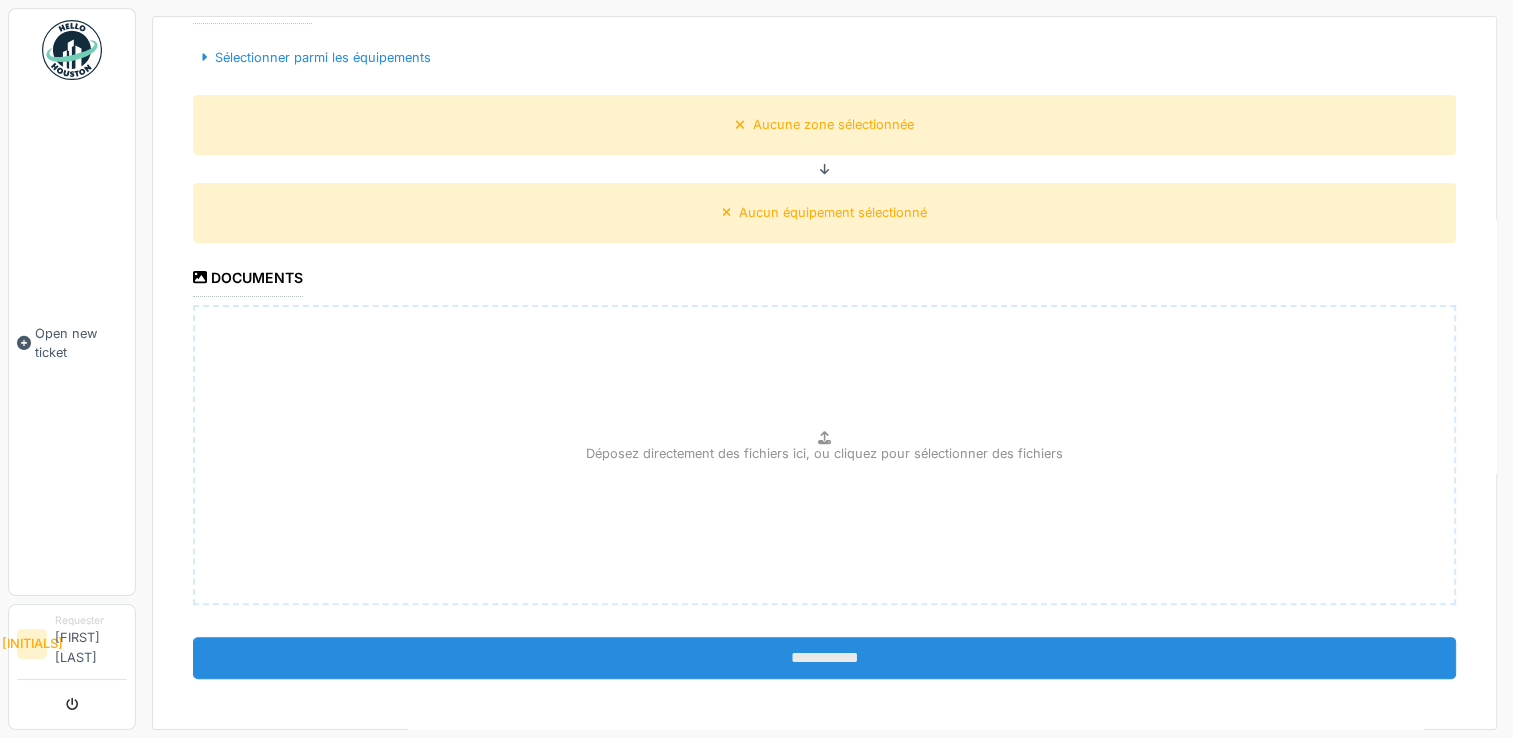 click on "**********" at bounding box center [824, 658] 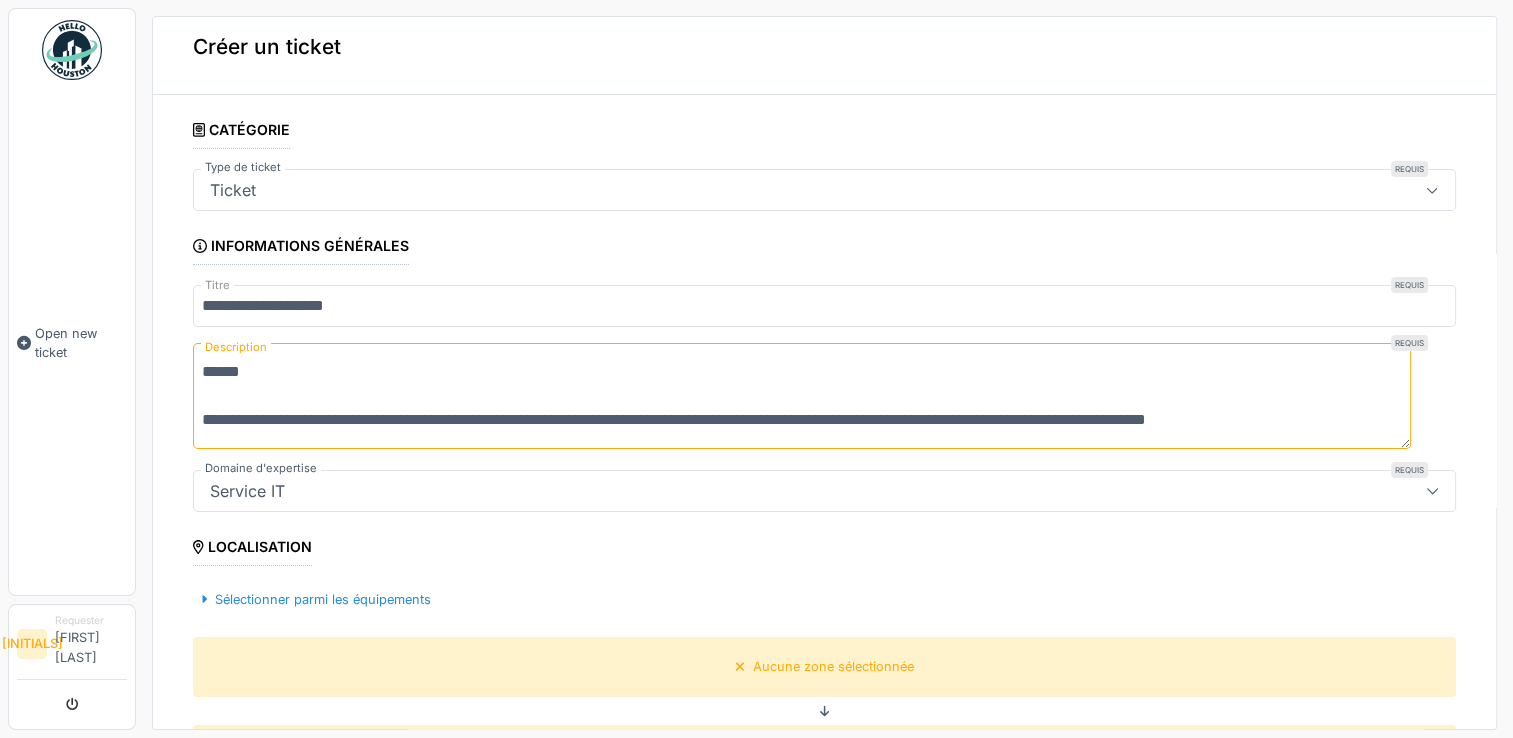 scroll, scrollTop: 0, scrollLeft: 0, axis: both 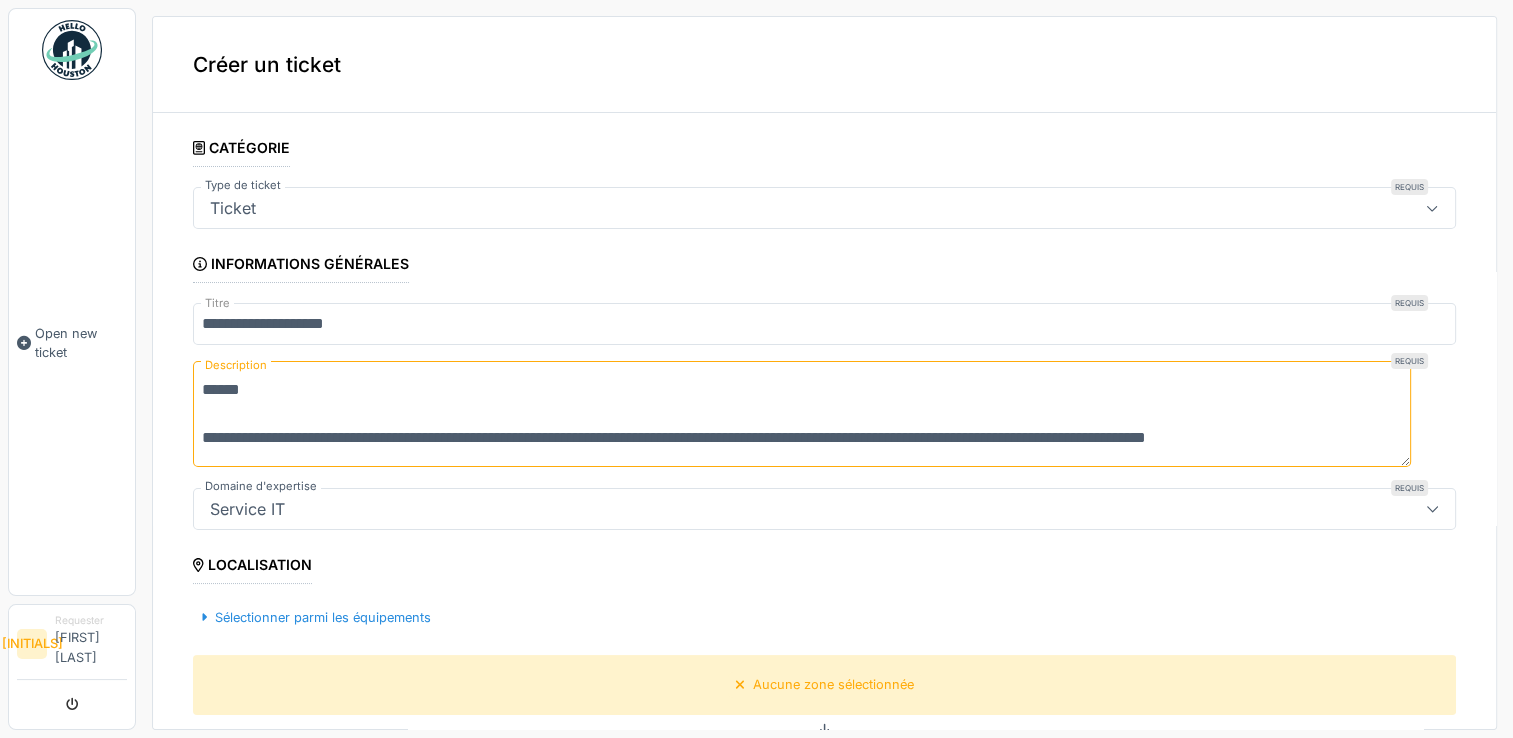 click at bounding box center [1432, 208] 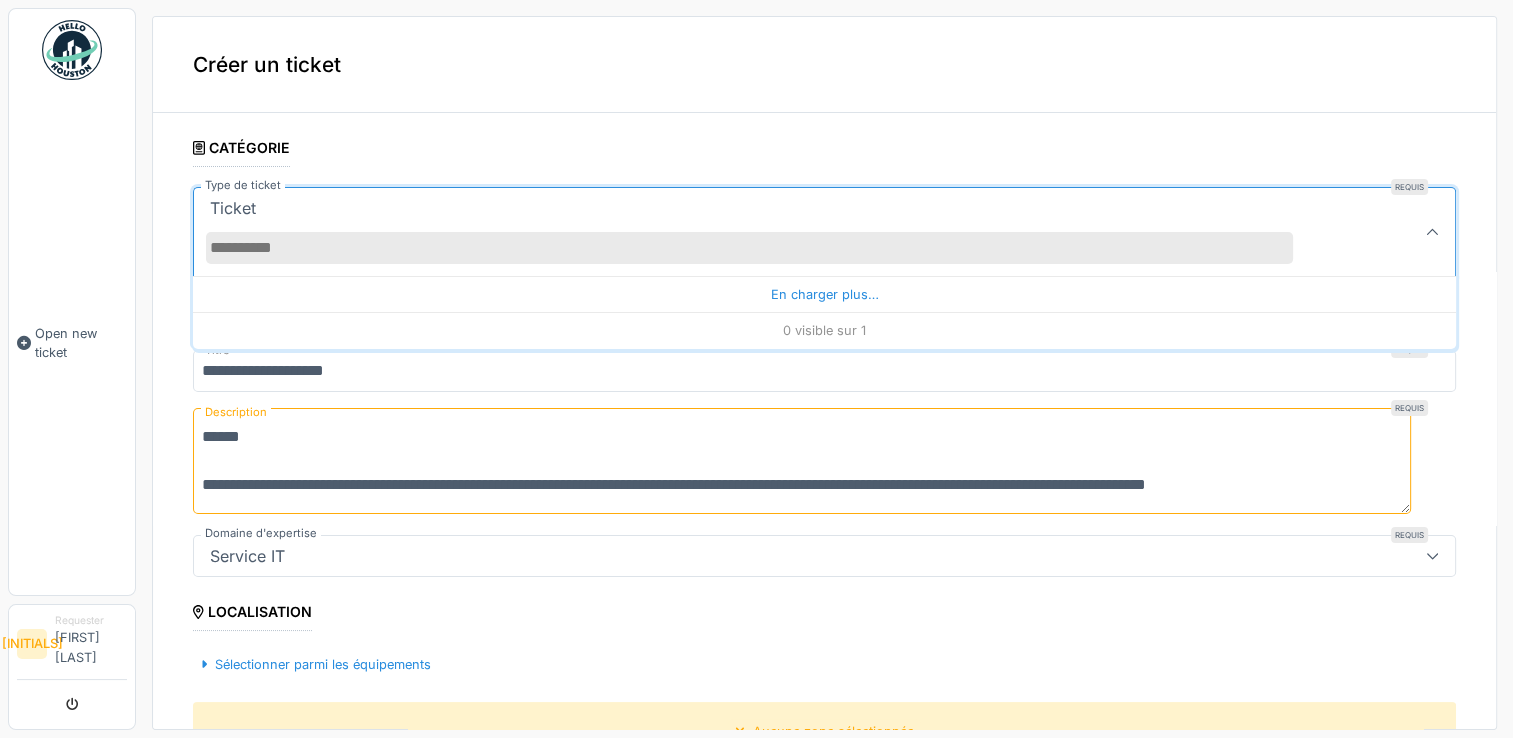 click on "Type de ticket" at bounding box center [749, 248] 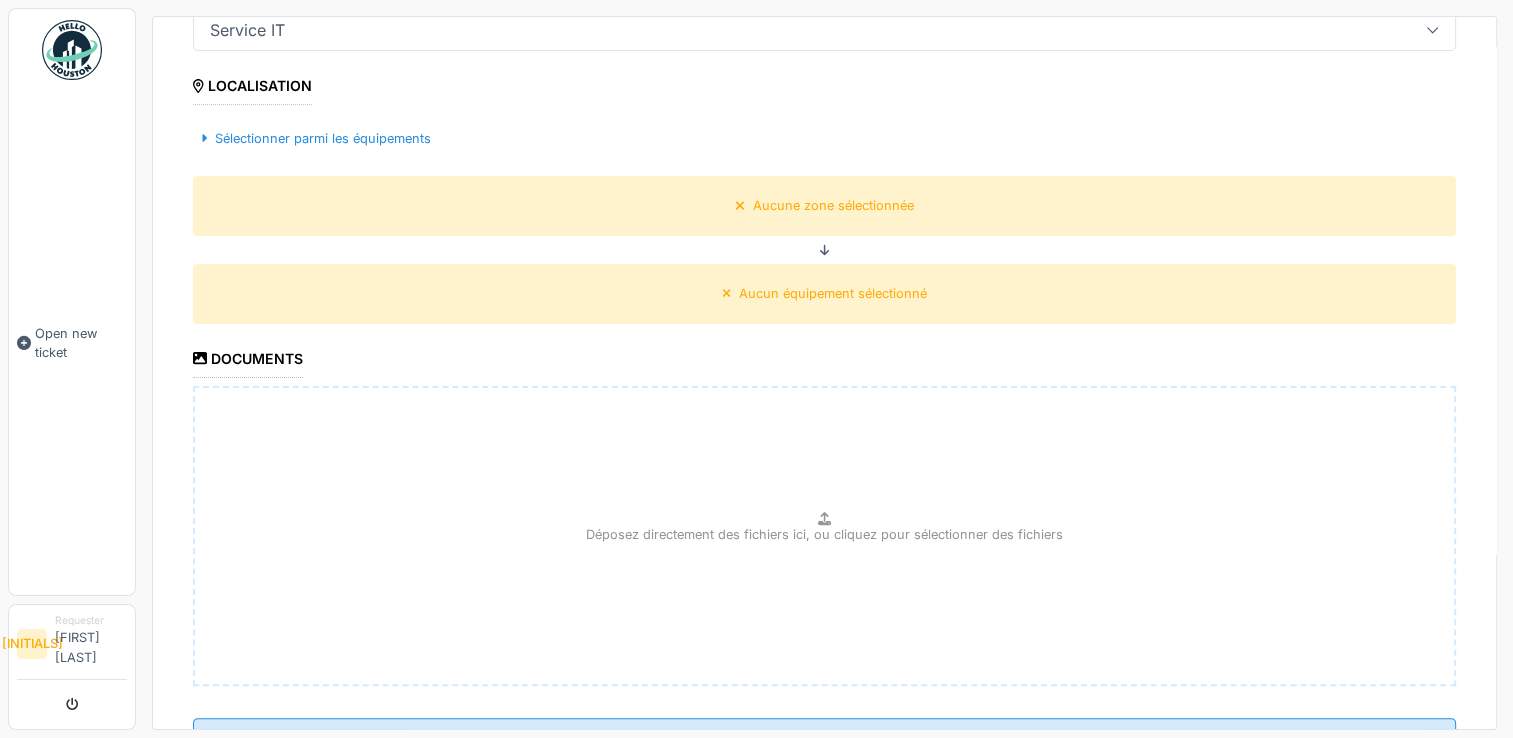 scroll, scrollTop: 560, scrollLeft: 0, axis: vertical 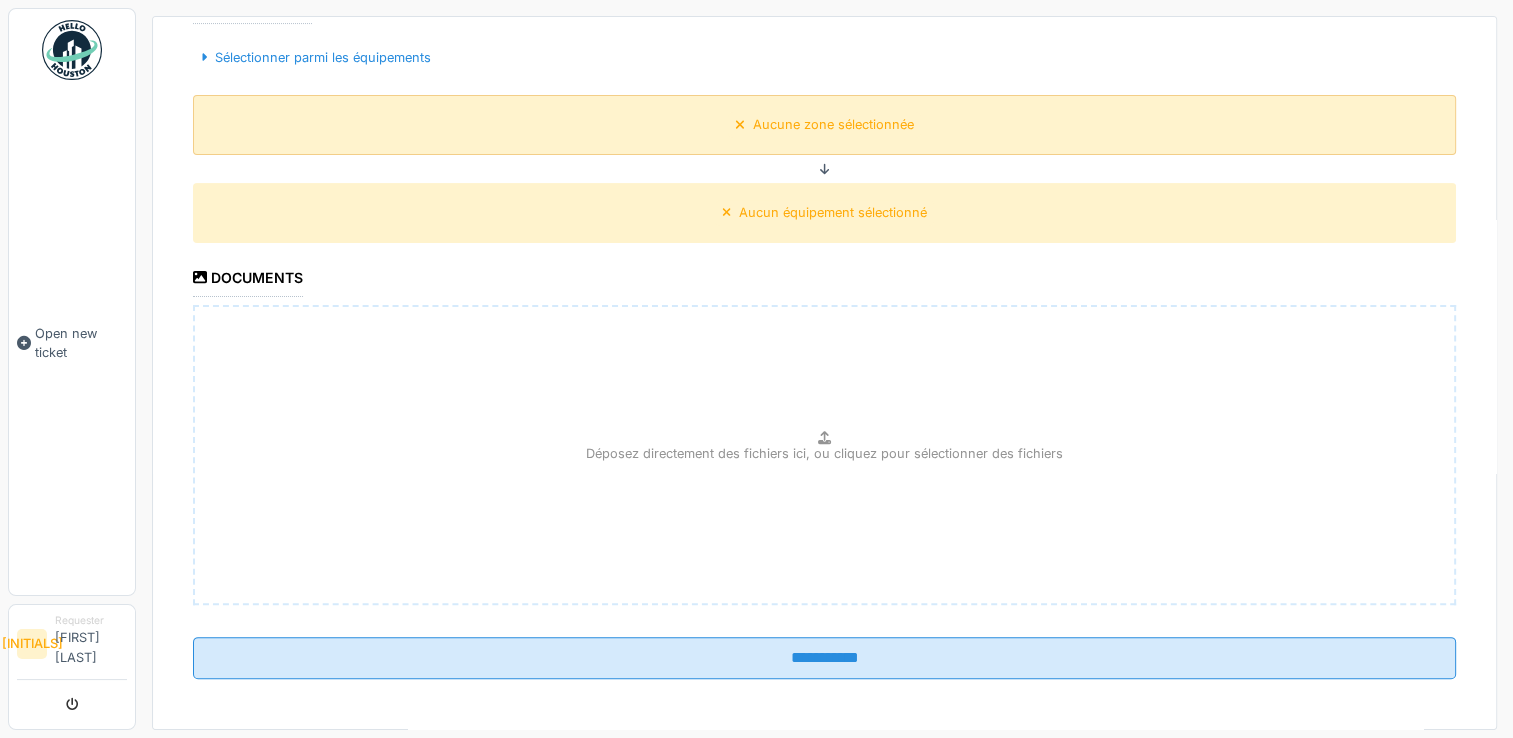 click on "Aucune zone sélectionnée" at bounding box center (833, 124) 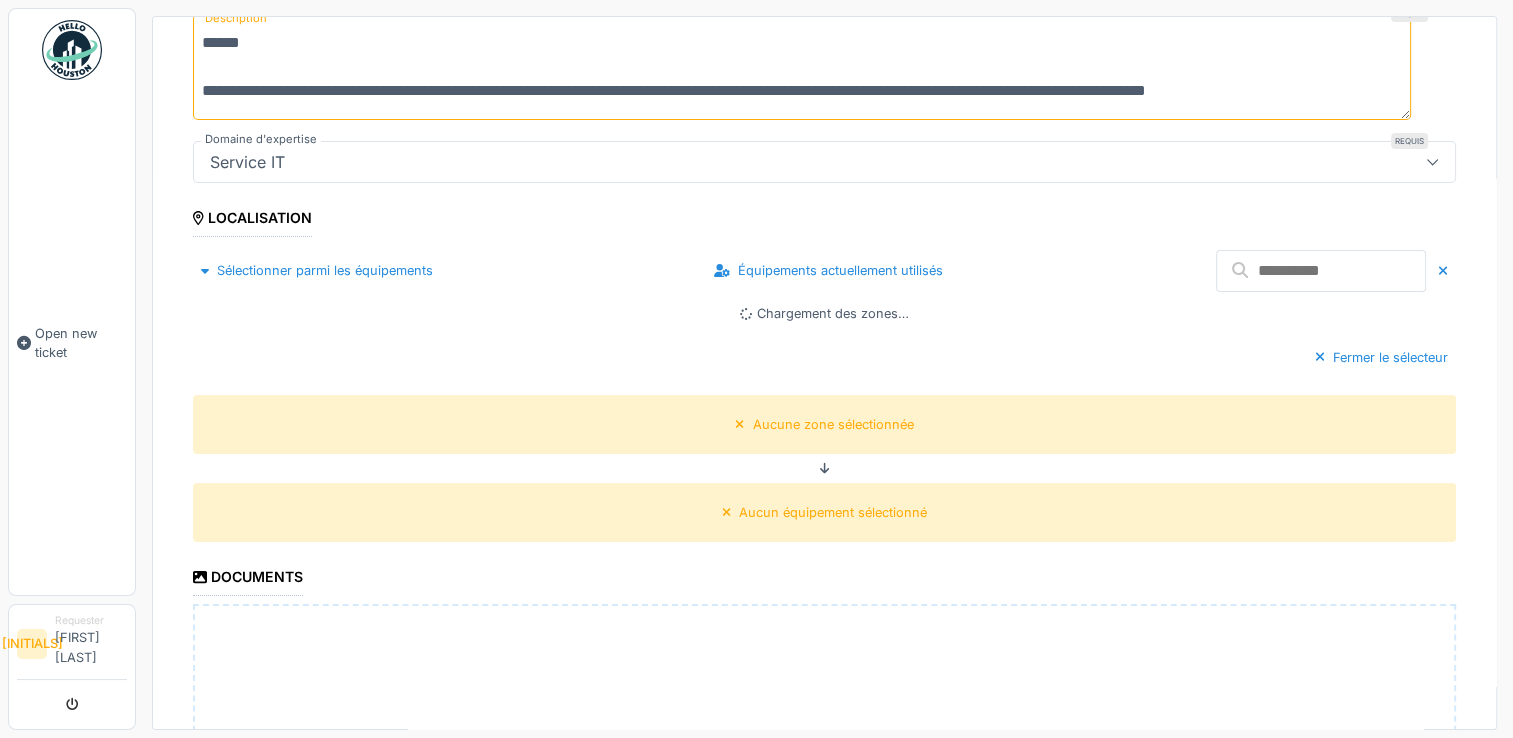 scroll, scrollTop: 460, scrollLeft: 0, axis: vertical 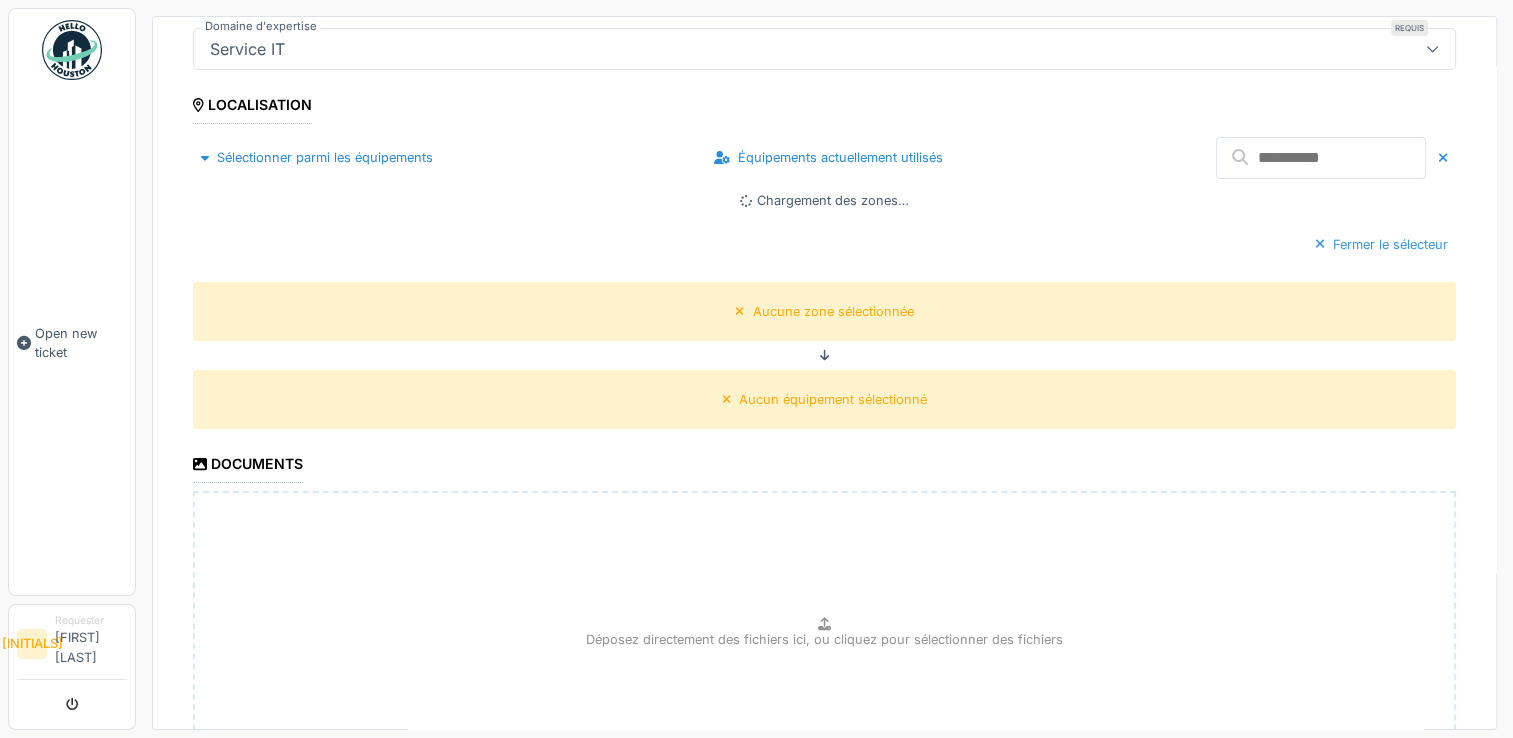 click on "Fermer le sélecteur" at bounding box center (1381, 244) 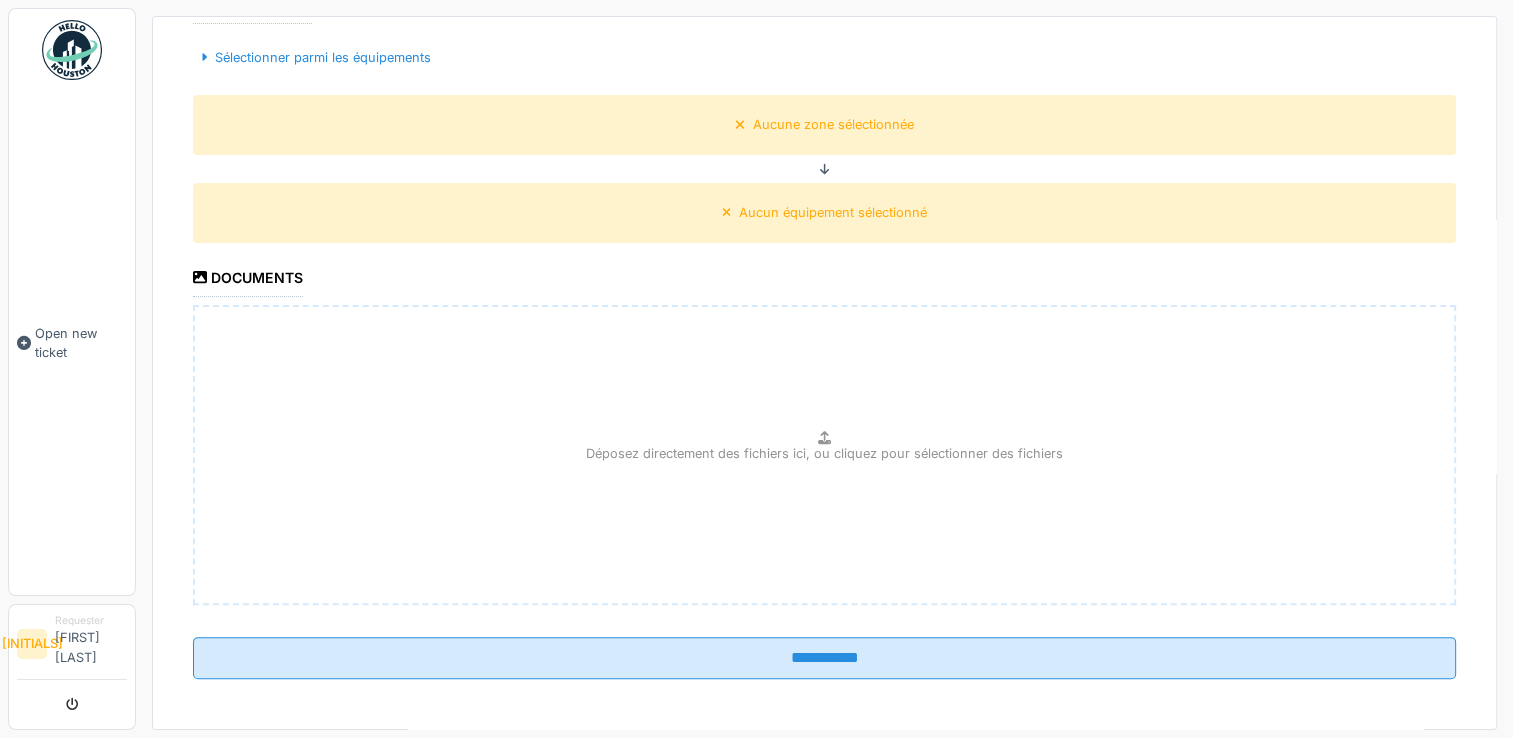 scroll, scrollTop: 560, scrollLeft: 0, axis: vertical 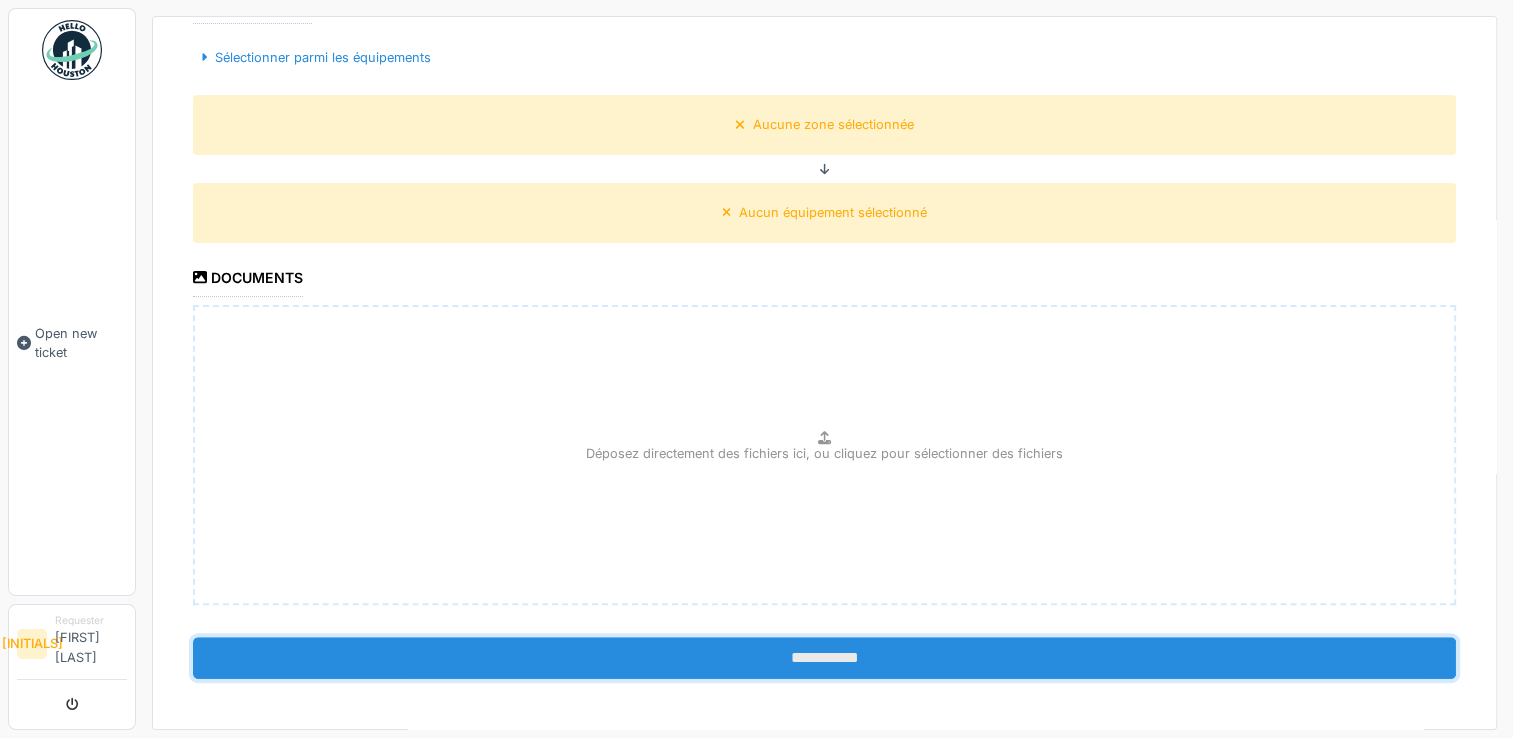 click on "**********" at bounding box center [824, 658] 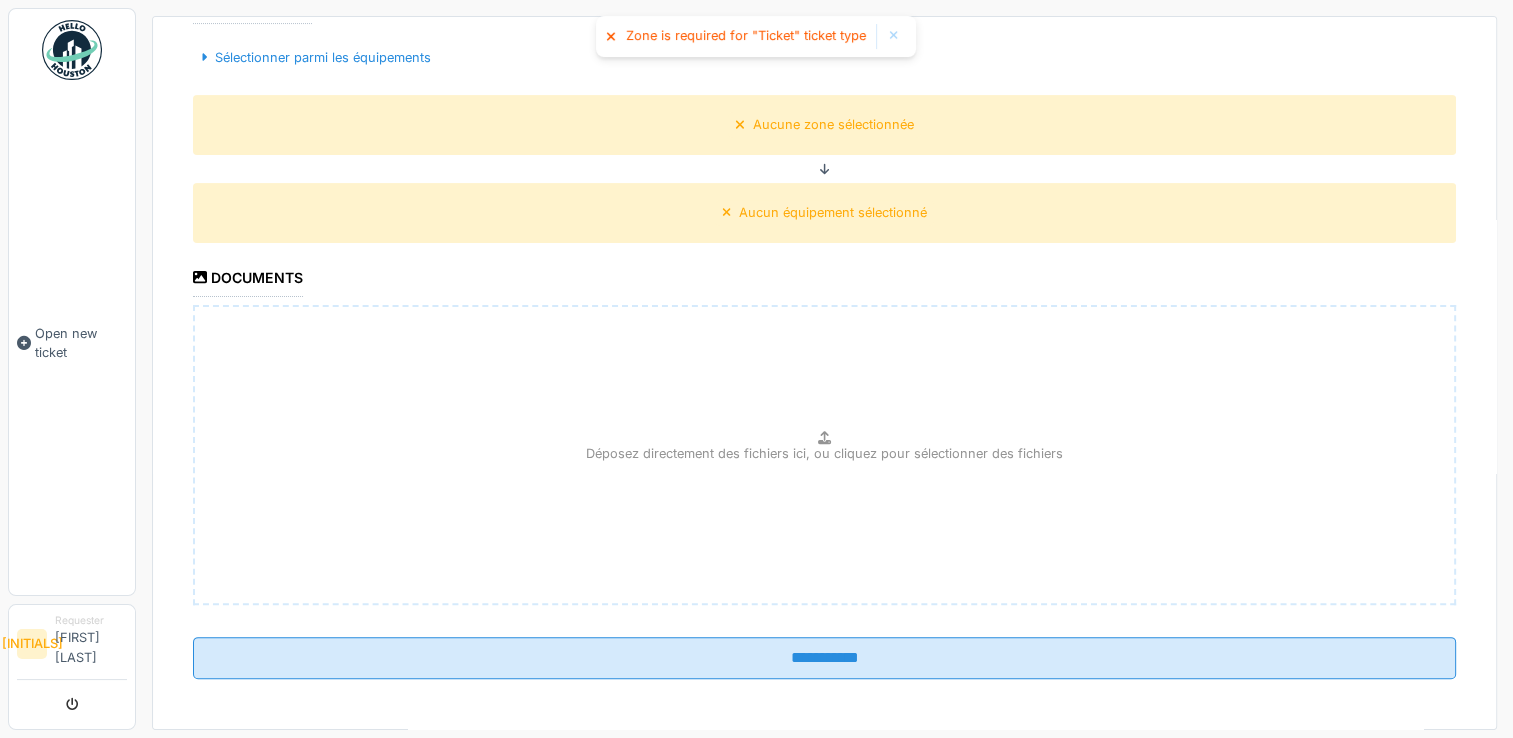 click on "Zone is required for "Ticket" ticket type" at bounding box center (756, 36) 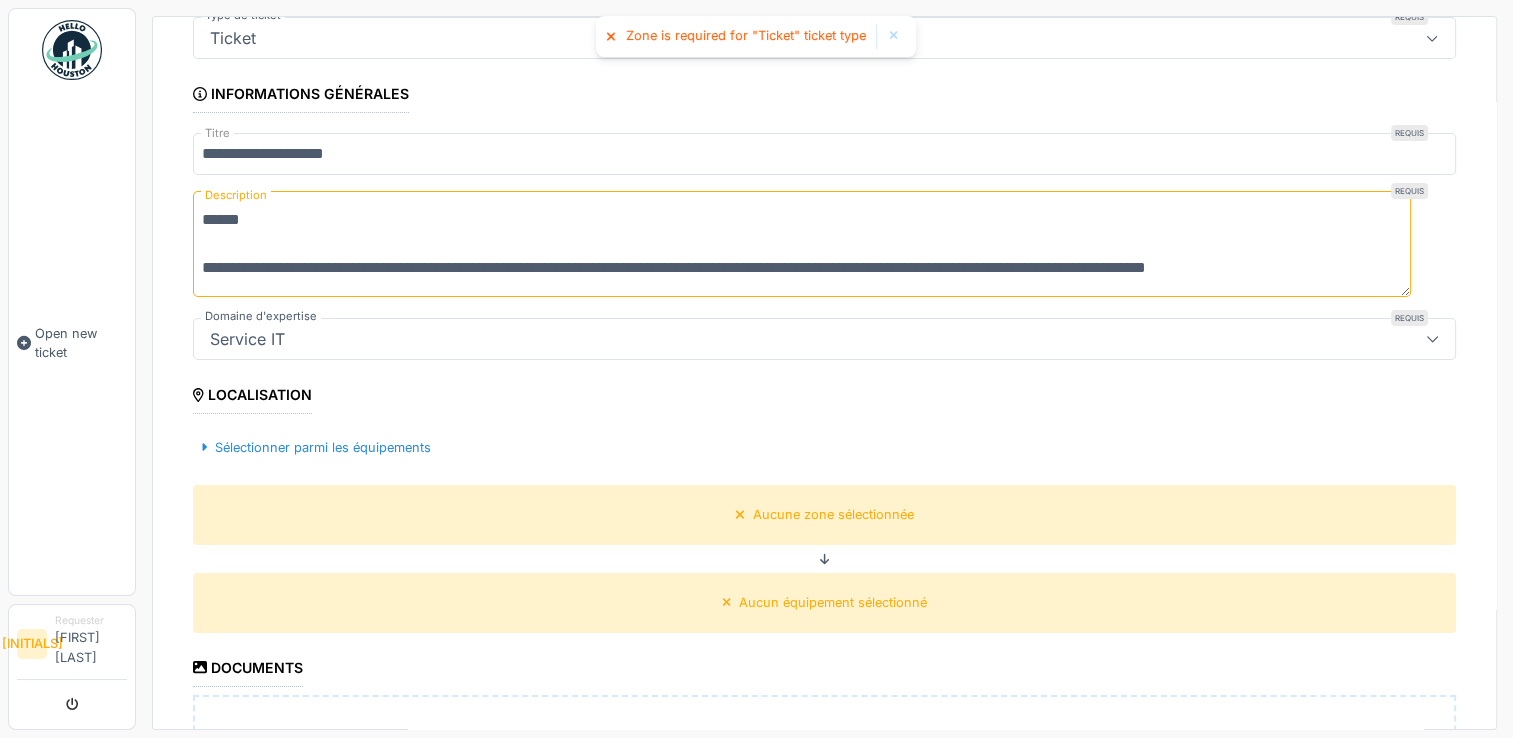 scroll, scrollTop: 0, scrollLeft: 0, axis: both 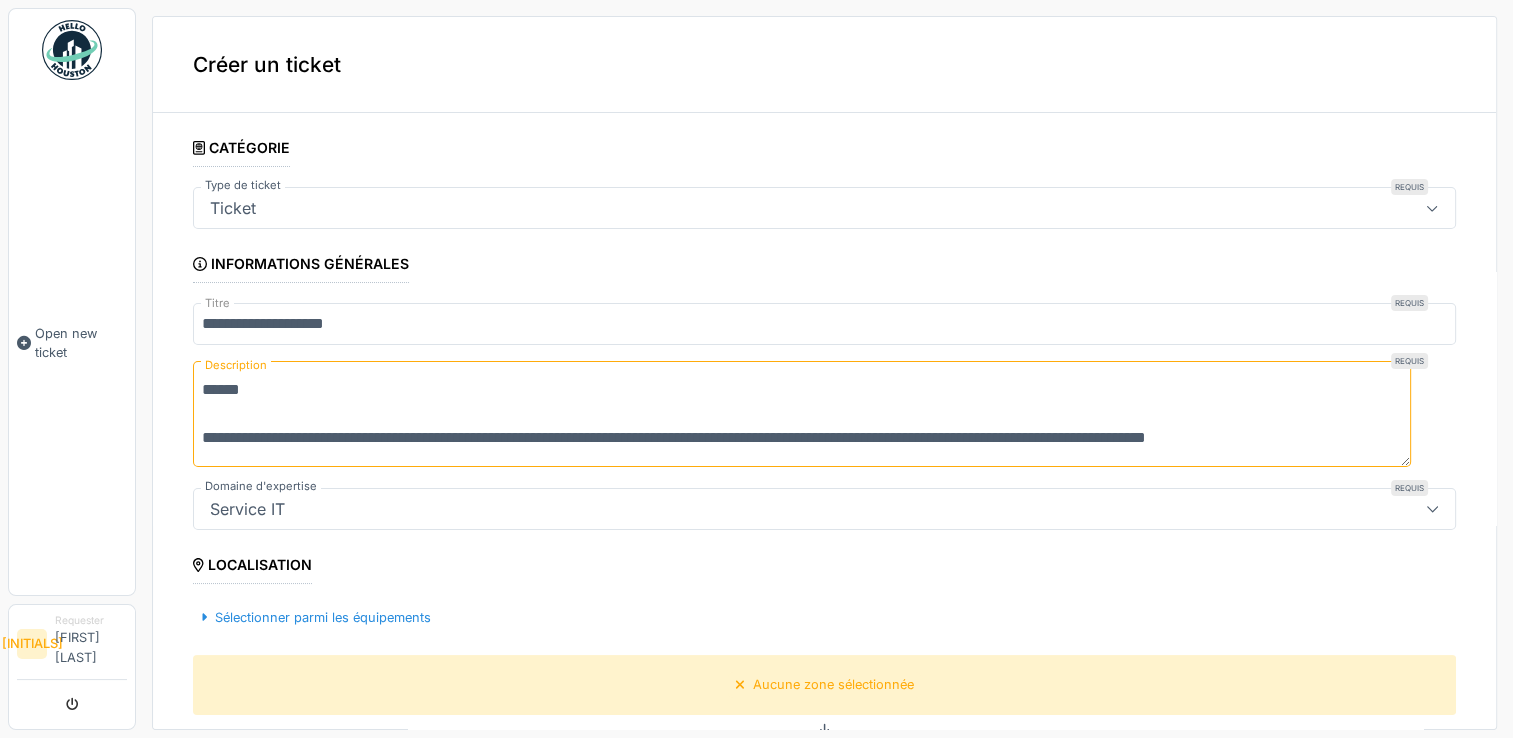 click at bounding box center (1432, 208) 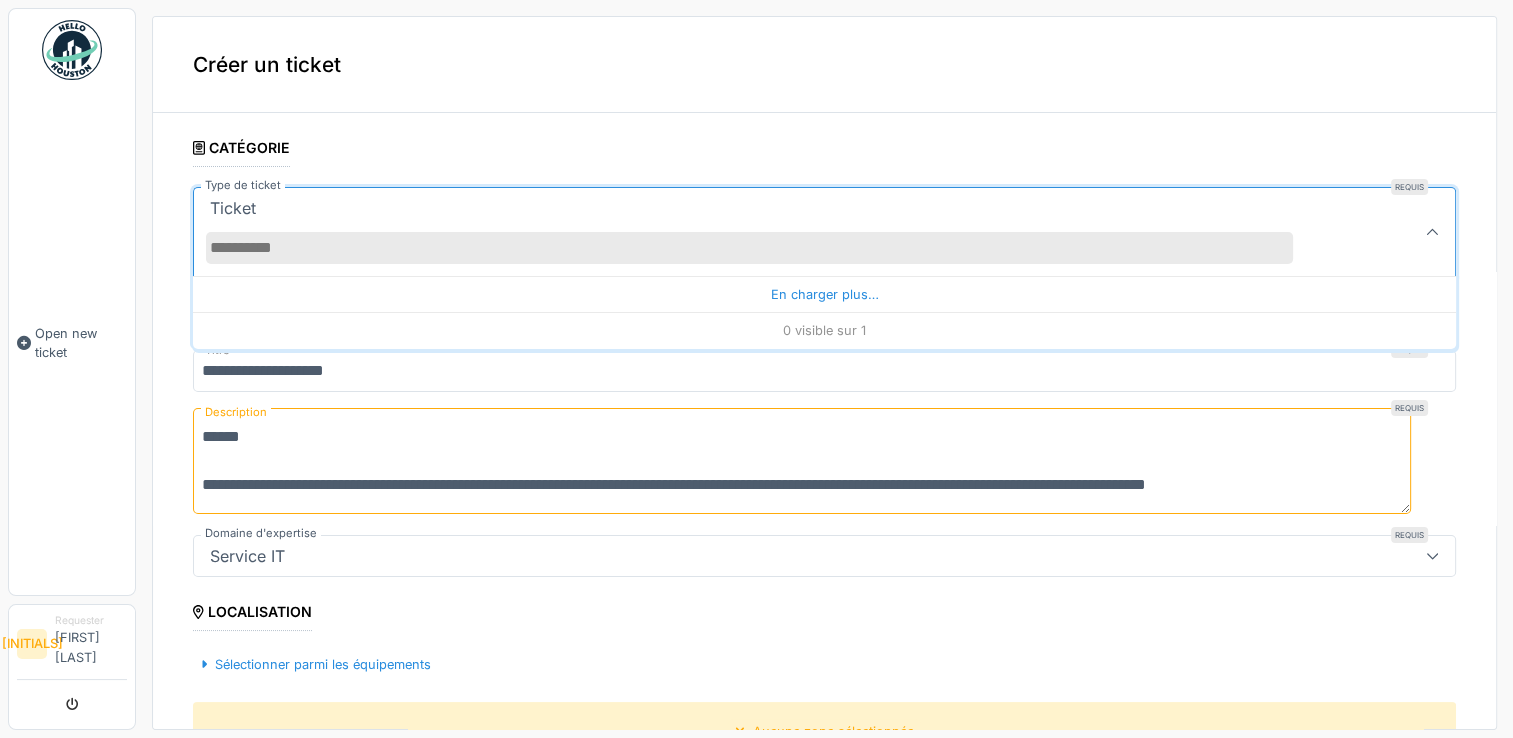 click on "**********" at bounding box center (824, 373) 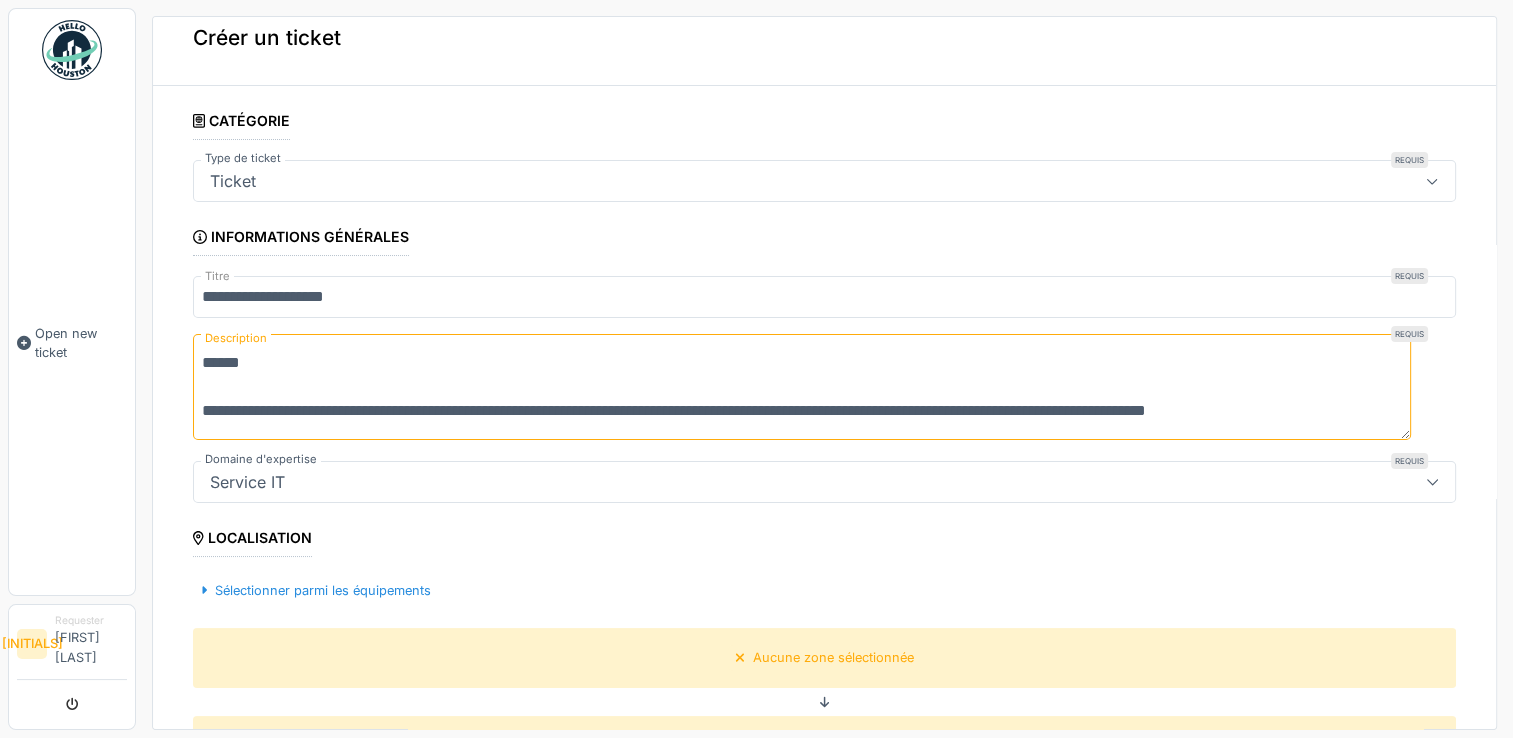 scroll, scrollTop: 28, scrollLeft: 0, axis: vertical 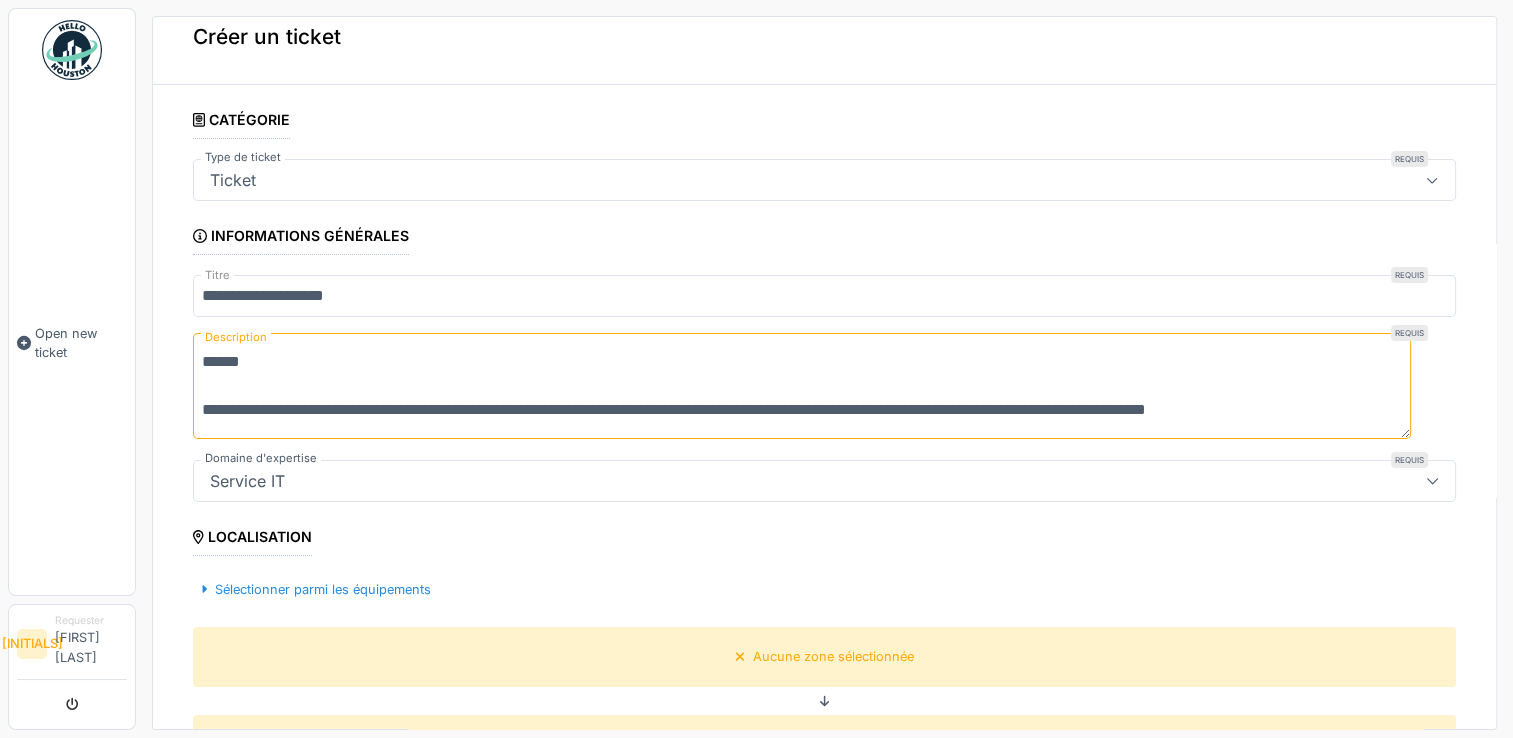 click on "Ticket" at bounding box center (761, 180) 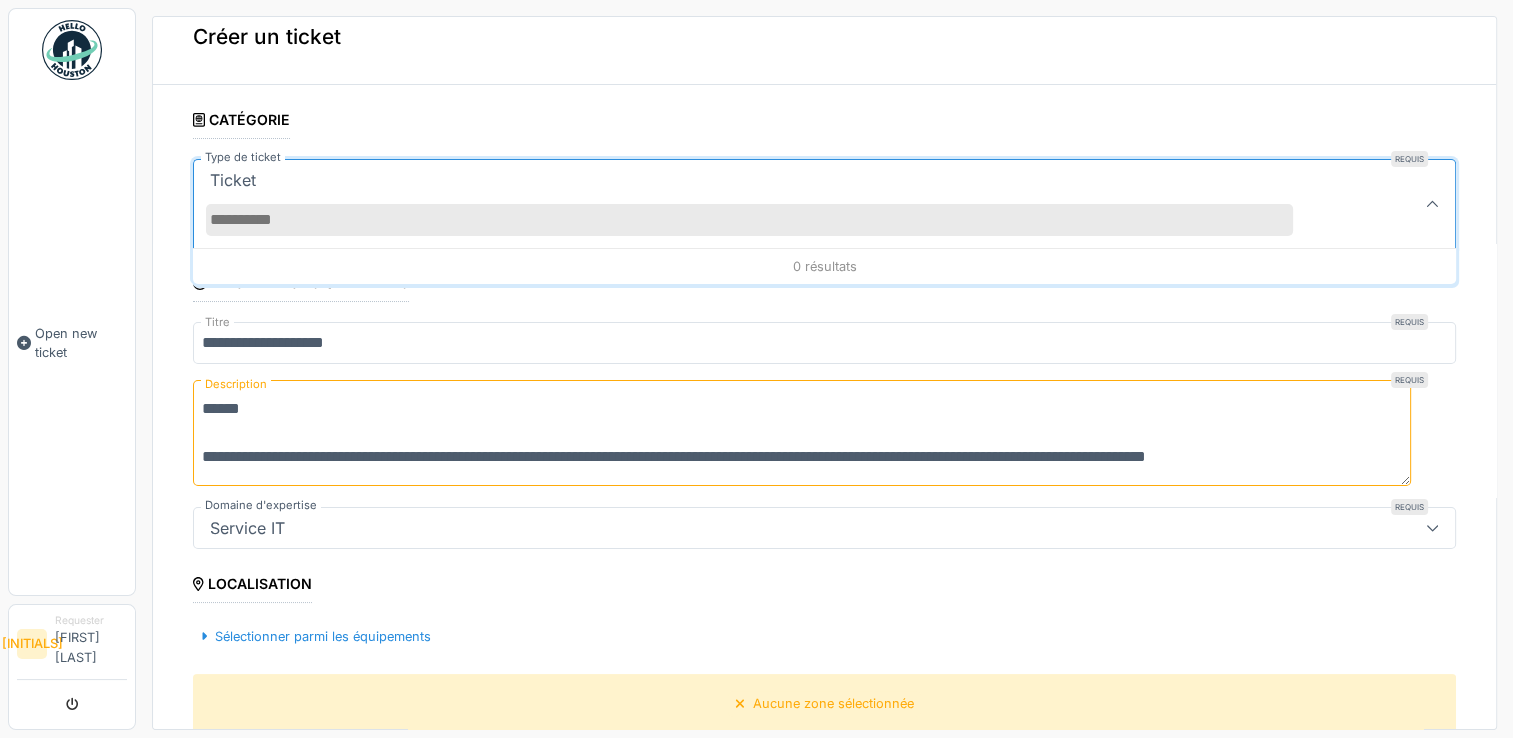 click on "**********" at bounding box center [824, 687] 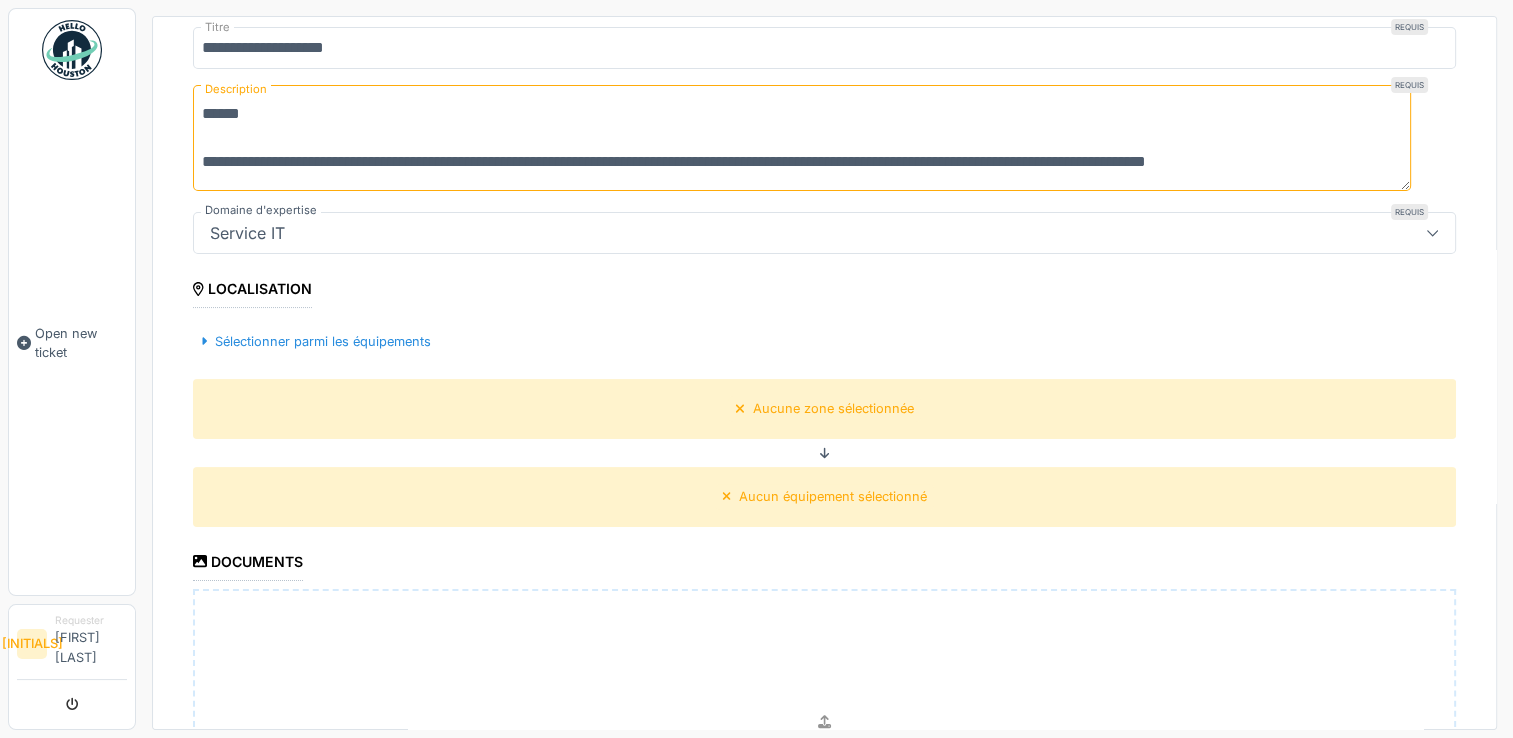 scroll, scrollTop: 483, scrollLeft: 0, axis: vertical 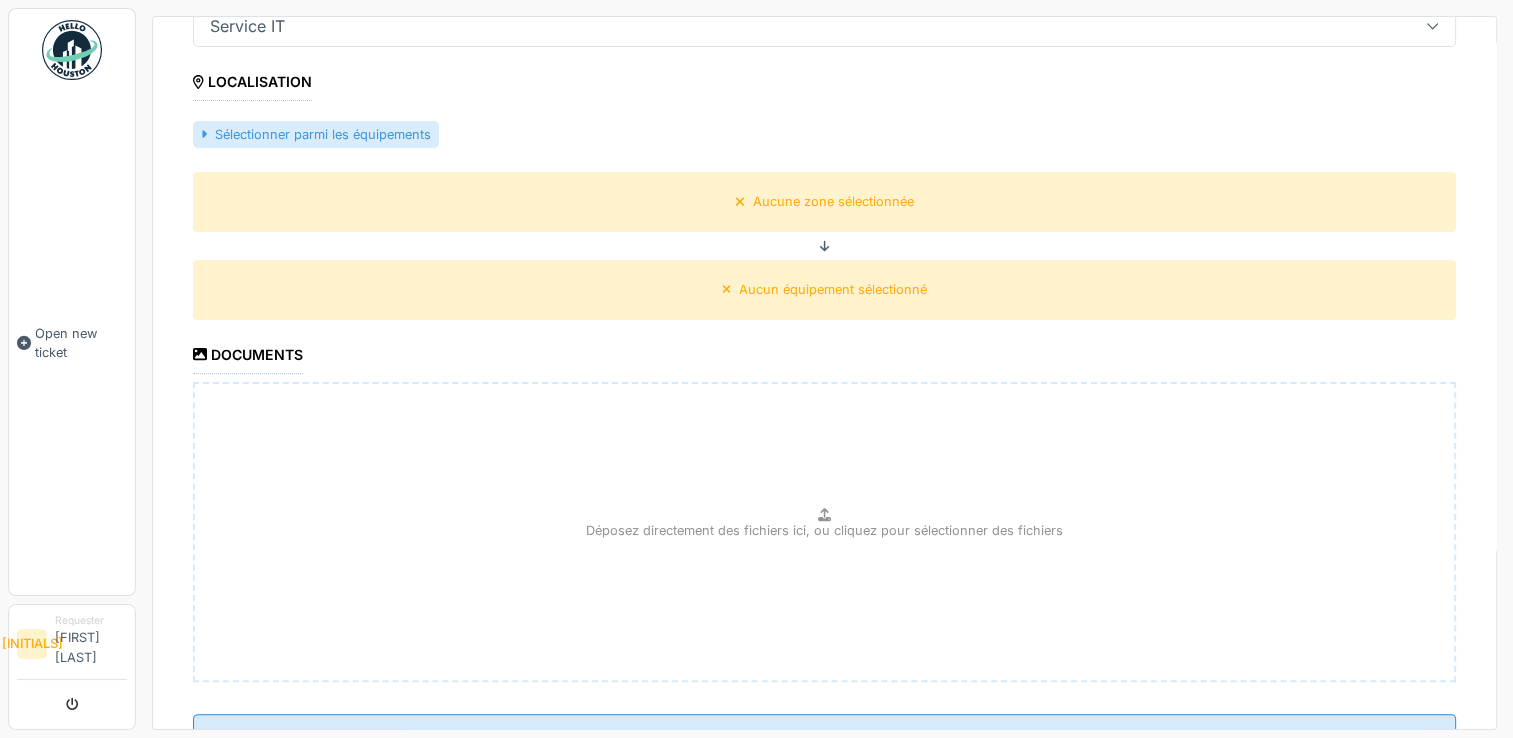click on "Sélectionner parmi les équipements" at bounding box center [316, 134] 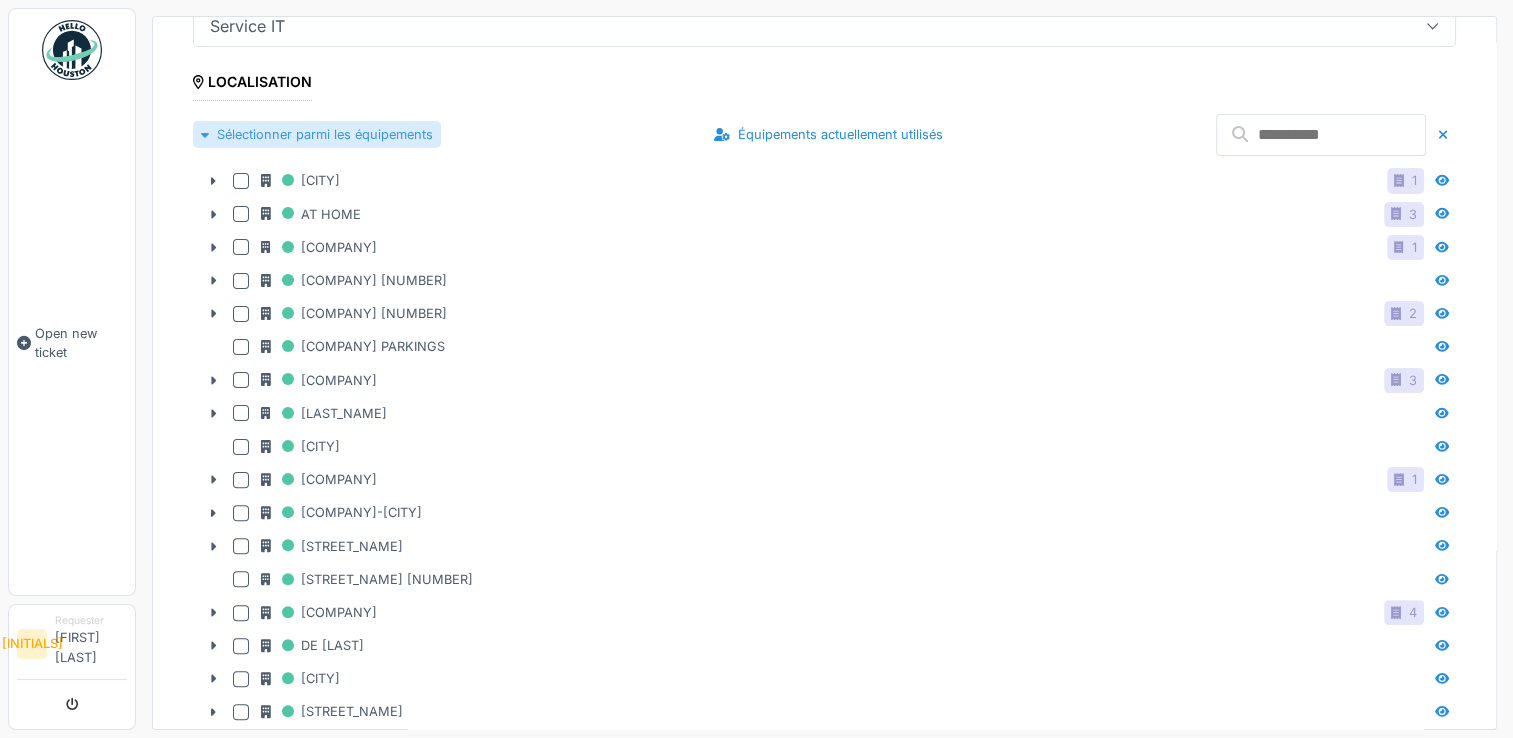 click on "Sélectionner parmi les équipements" at bounding box center (317, 134) 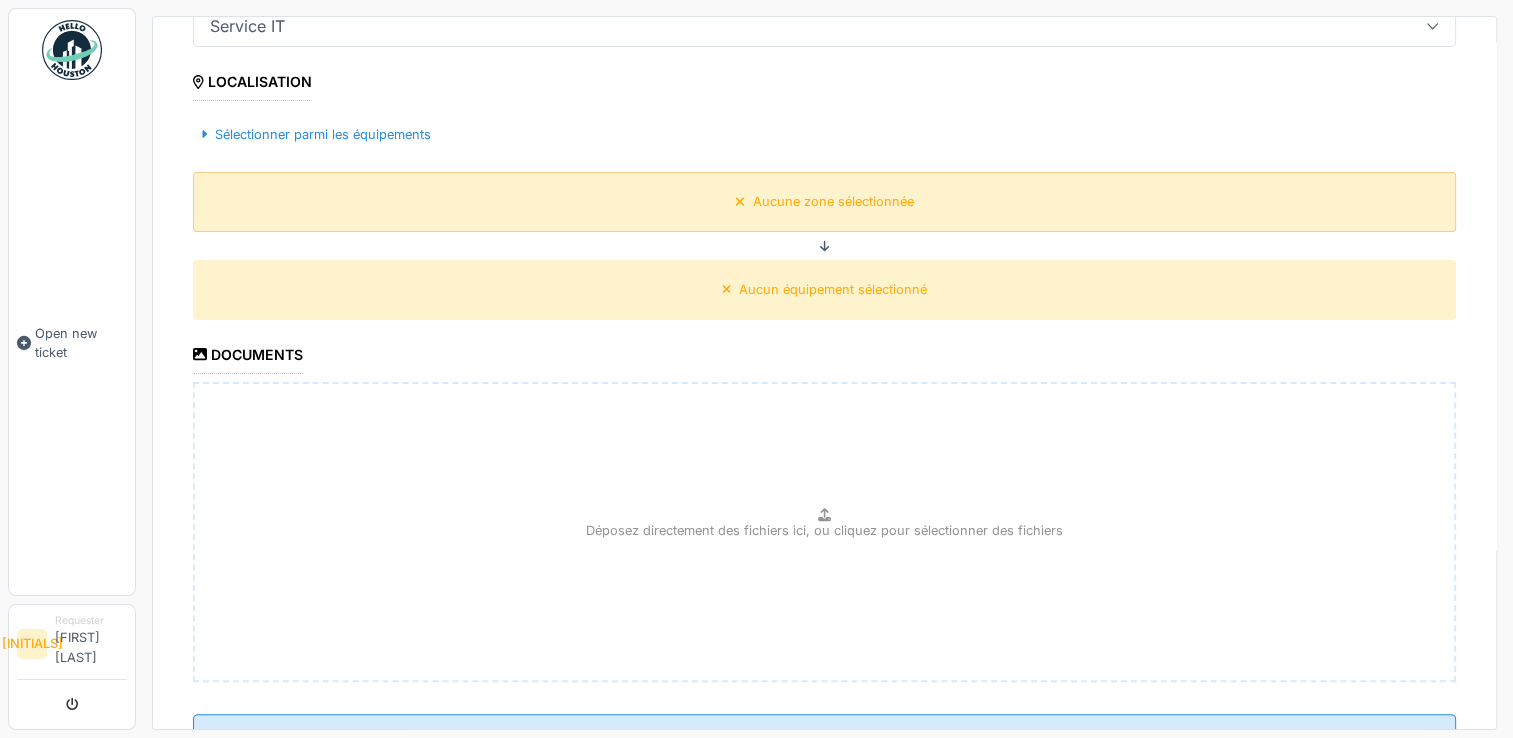 scroll, scrollTop: 560, scrollLeft: 0, axis: vertical 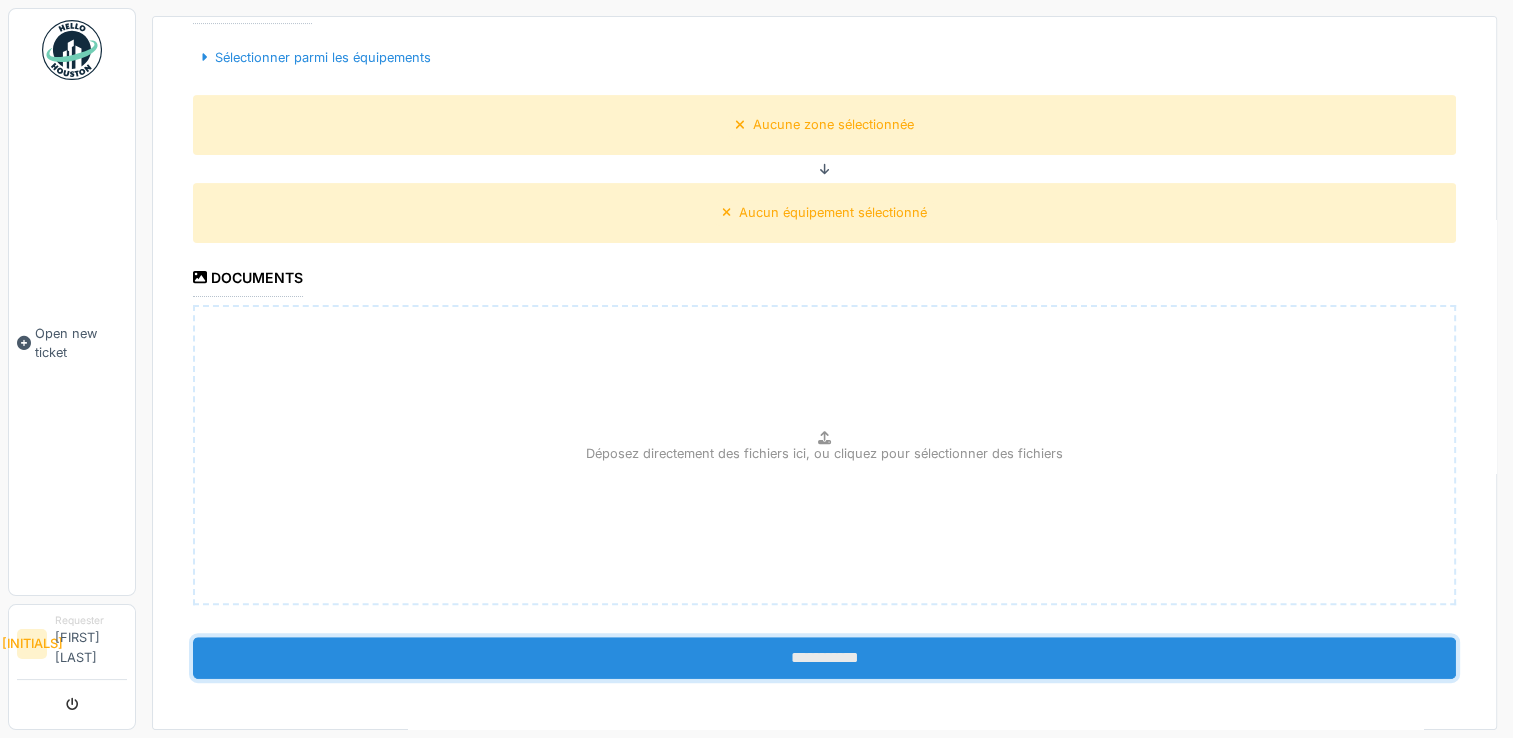 click on "**********" at bounding box center [824, 658] 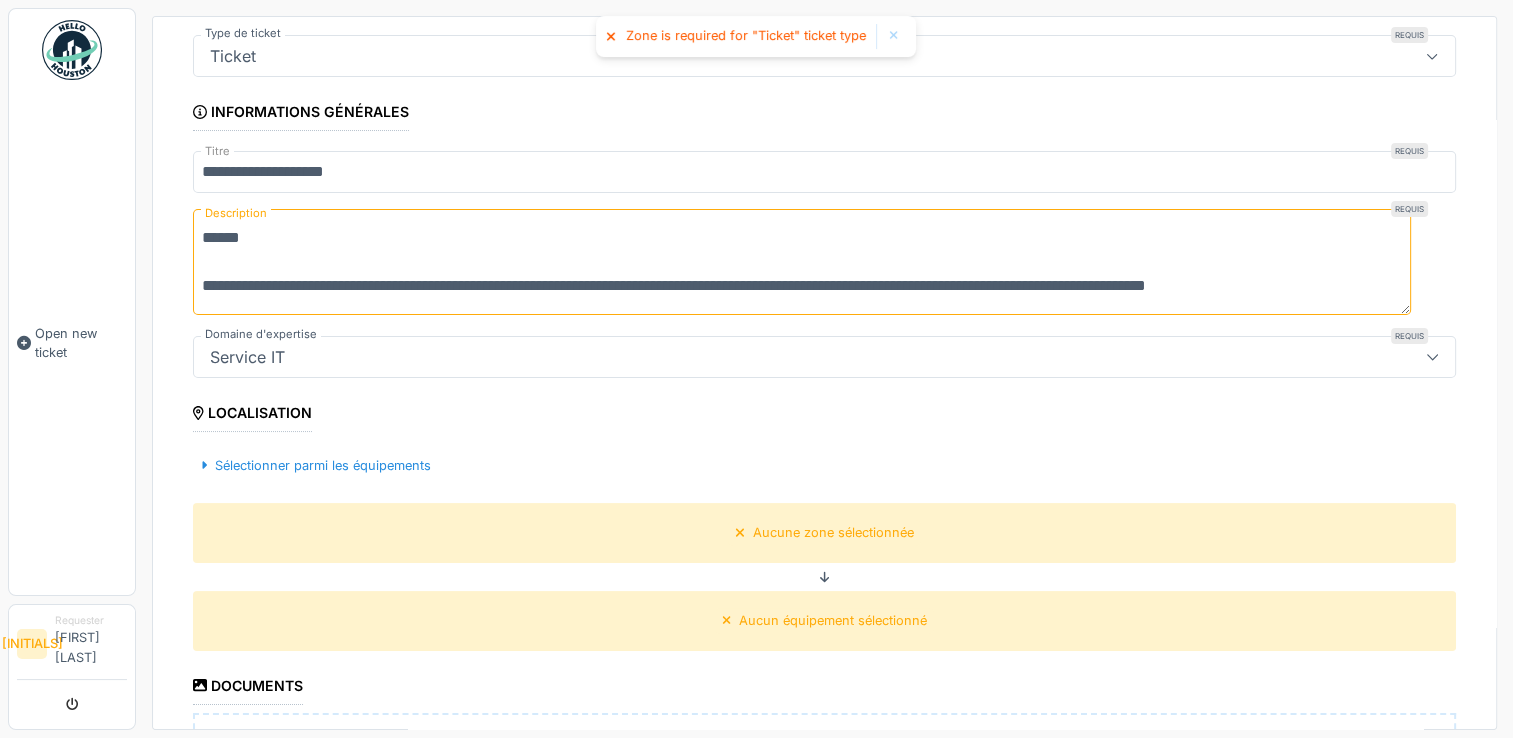 scroll, scrollTop: 0, scrollLeft: 0, axis: both 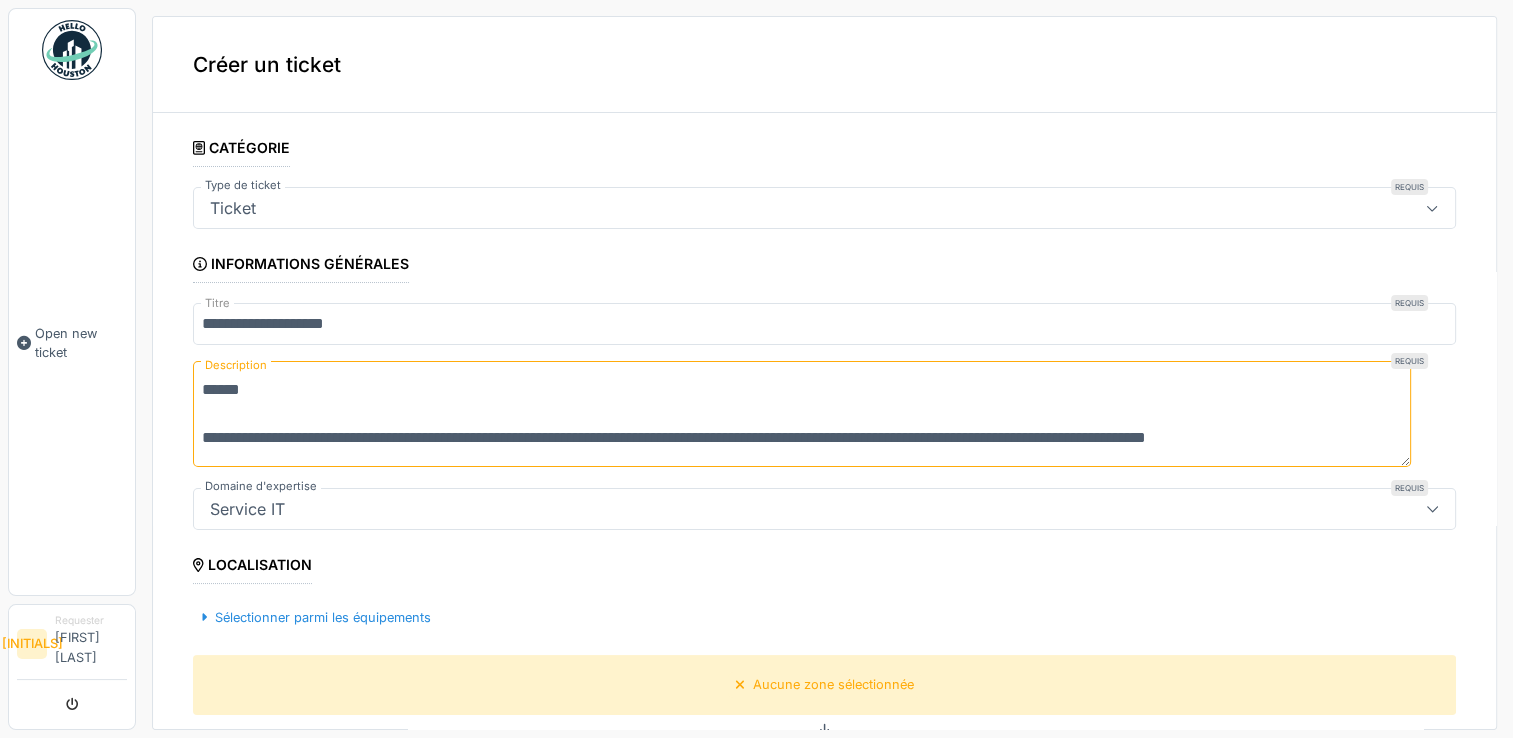 click on "Ticket" at bounding box center [761, 208] 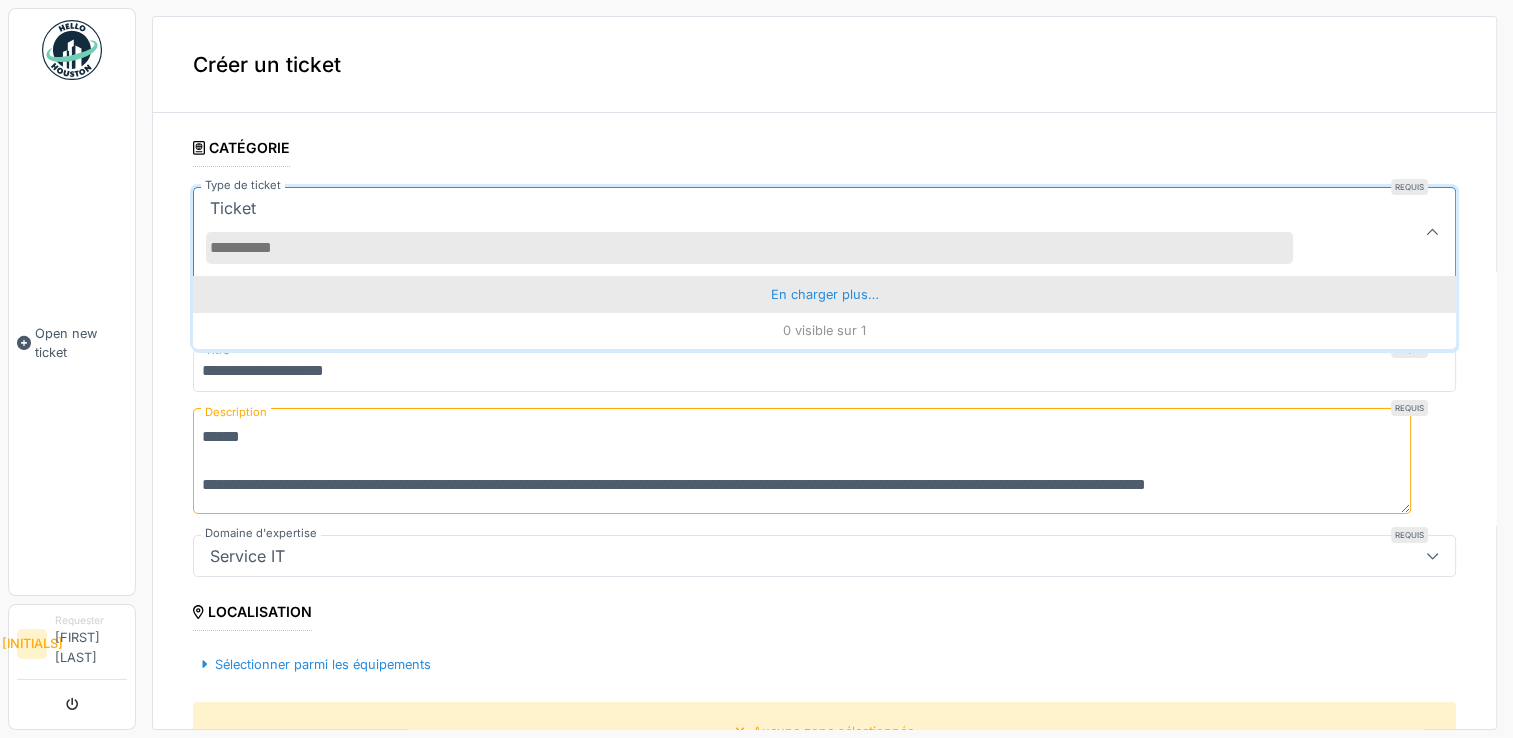 click on "En charger plus…" at bounding box center [824, 294] 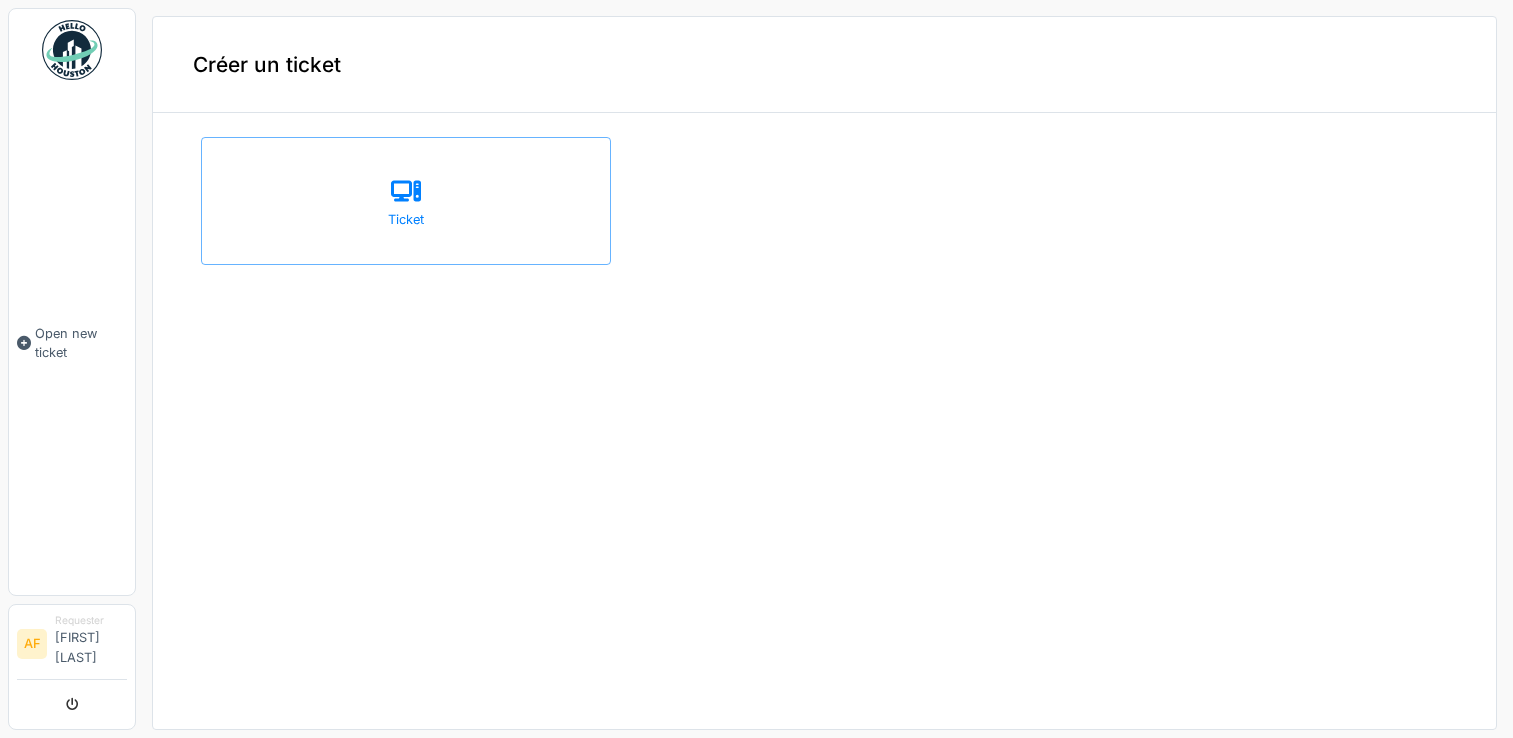 scroll, scrollTop: 0, scrollLeft: 0, axis: both 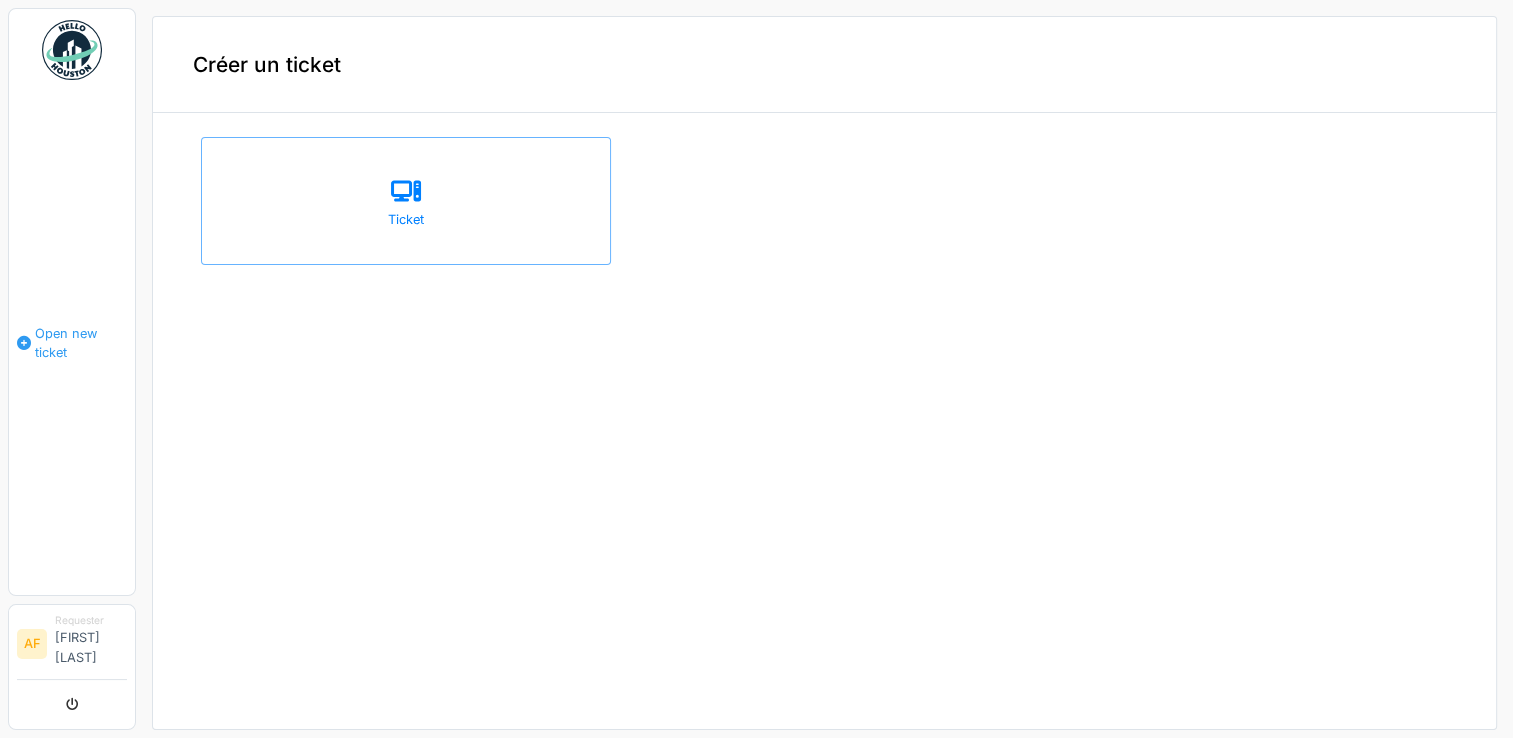 click on "Open new ticket" at bounding box center [81, 343] 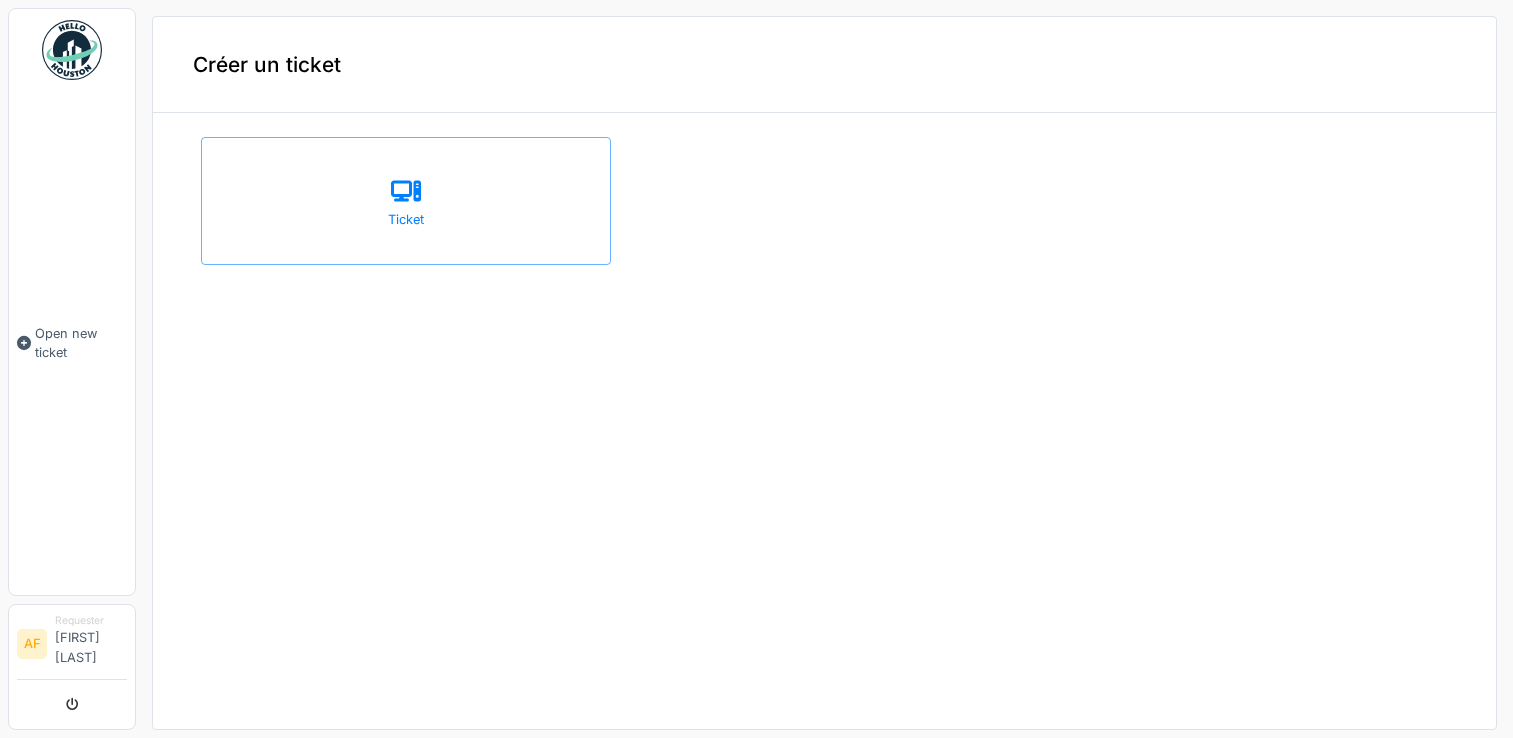 scroll, scrollTop: 0, scrollLeft: 0, axis: both 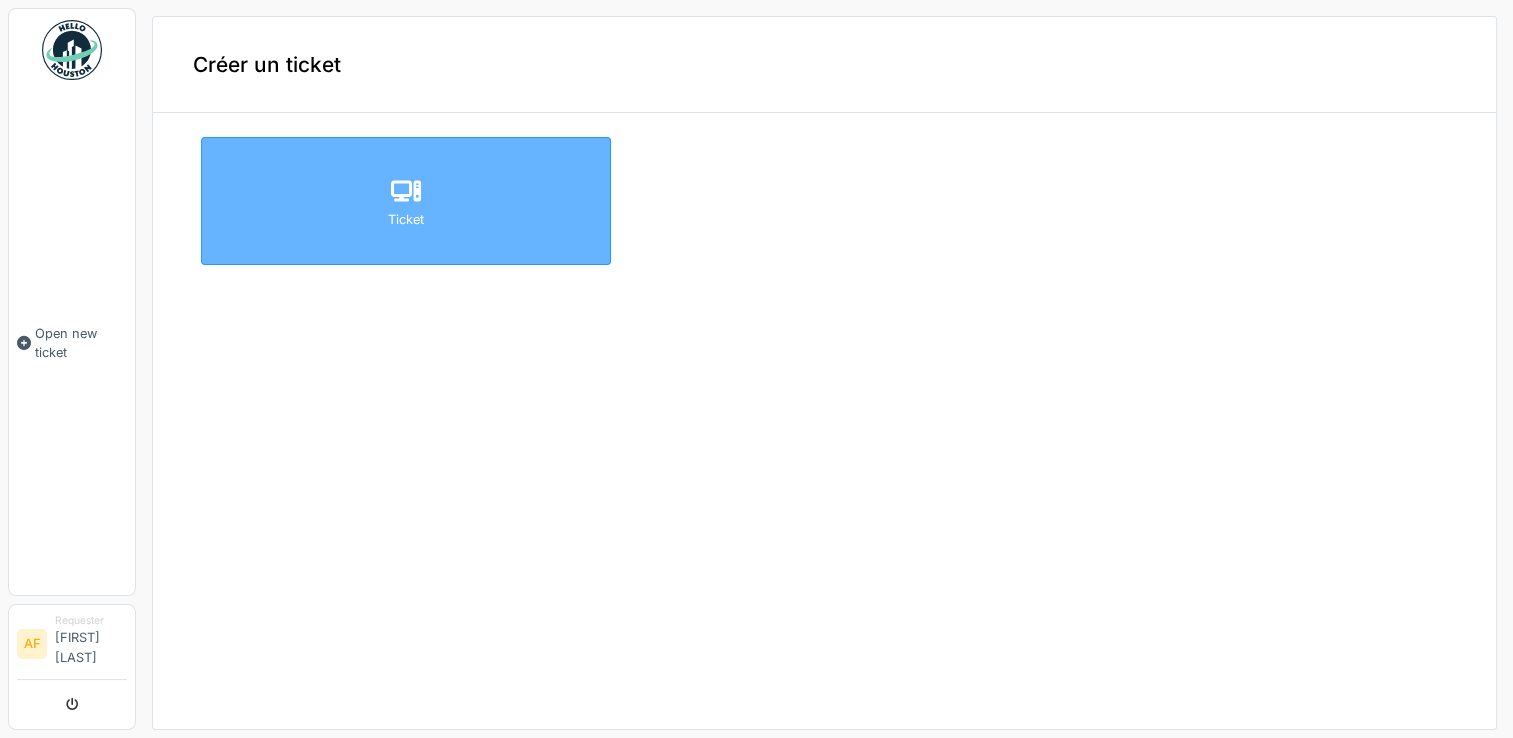 click on "Ticket" at bounding box center [406, 219] 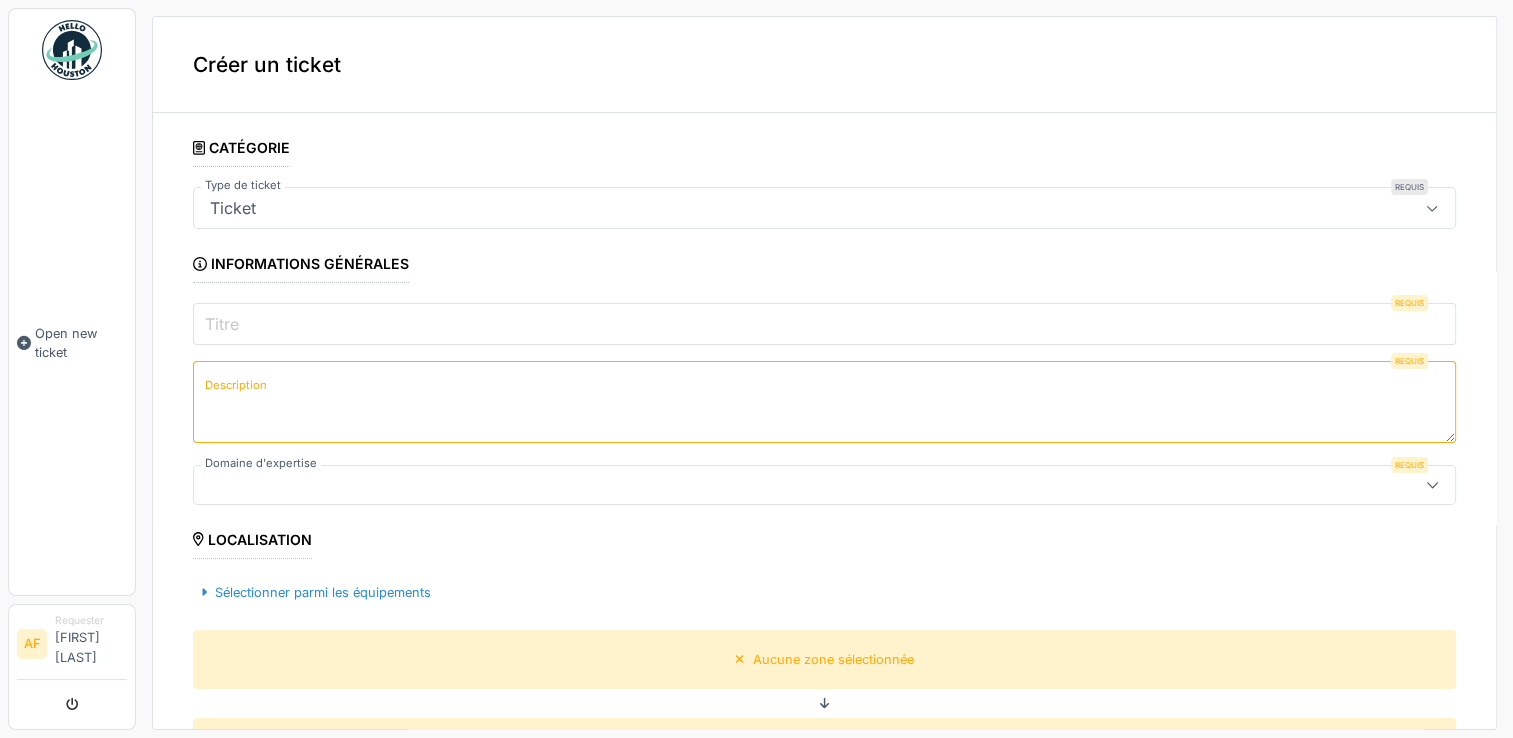 click on "Titre" at bounding box center [824, 324] 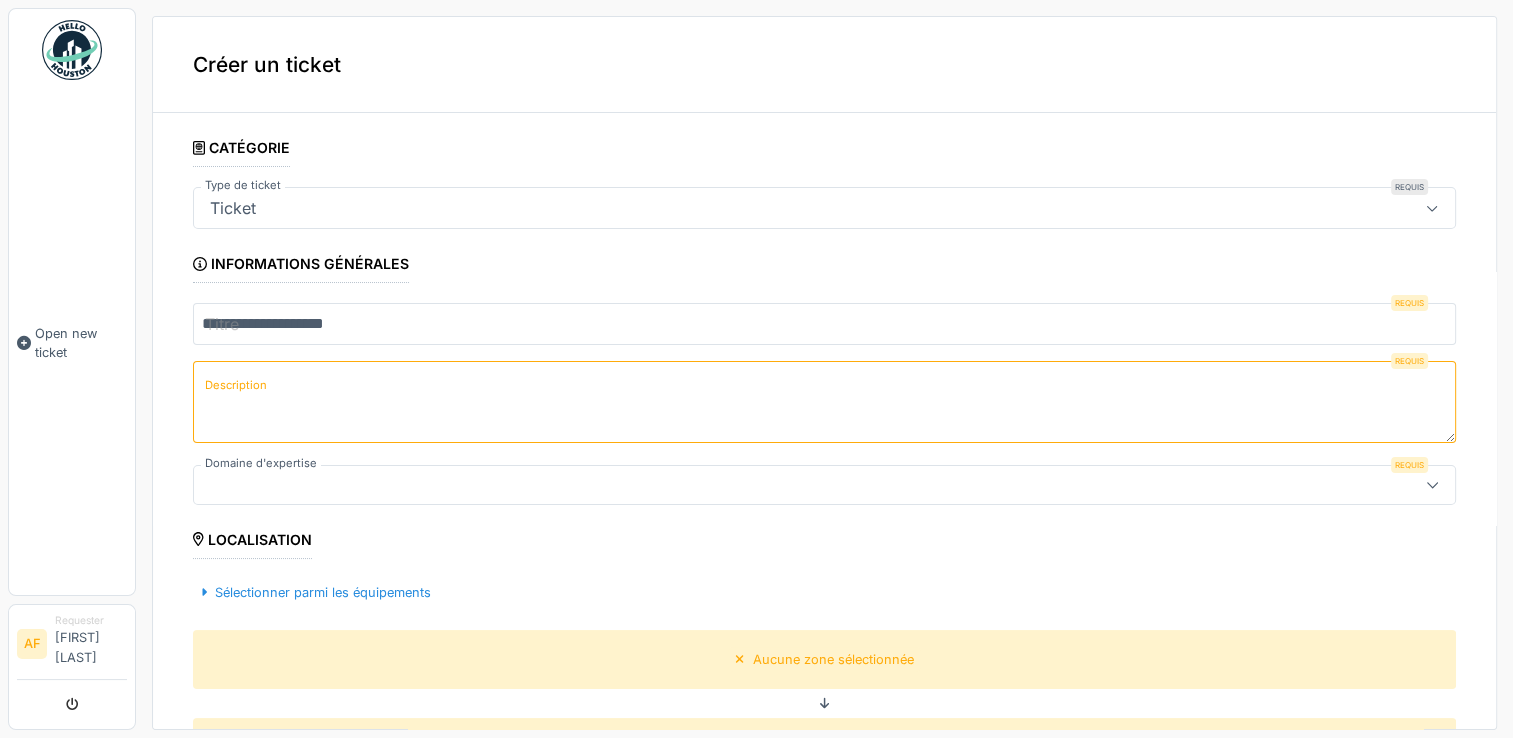 type 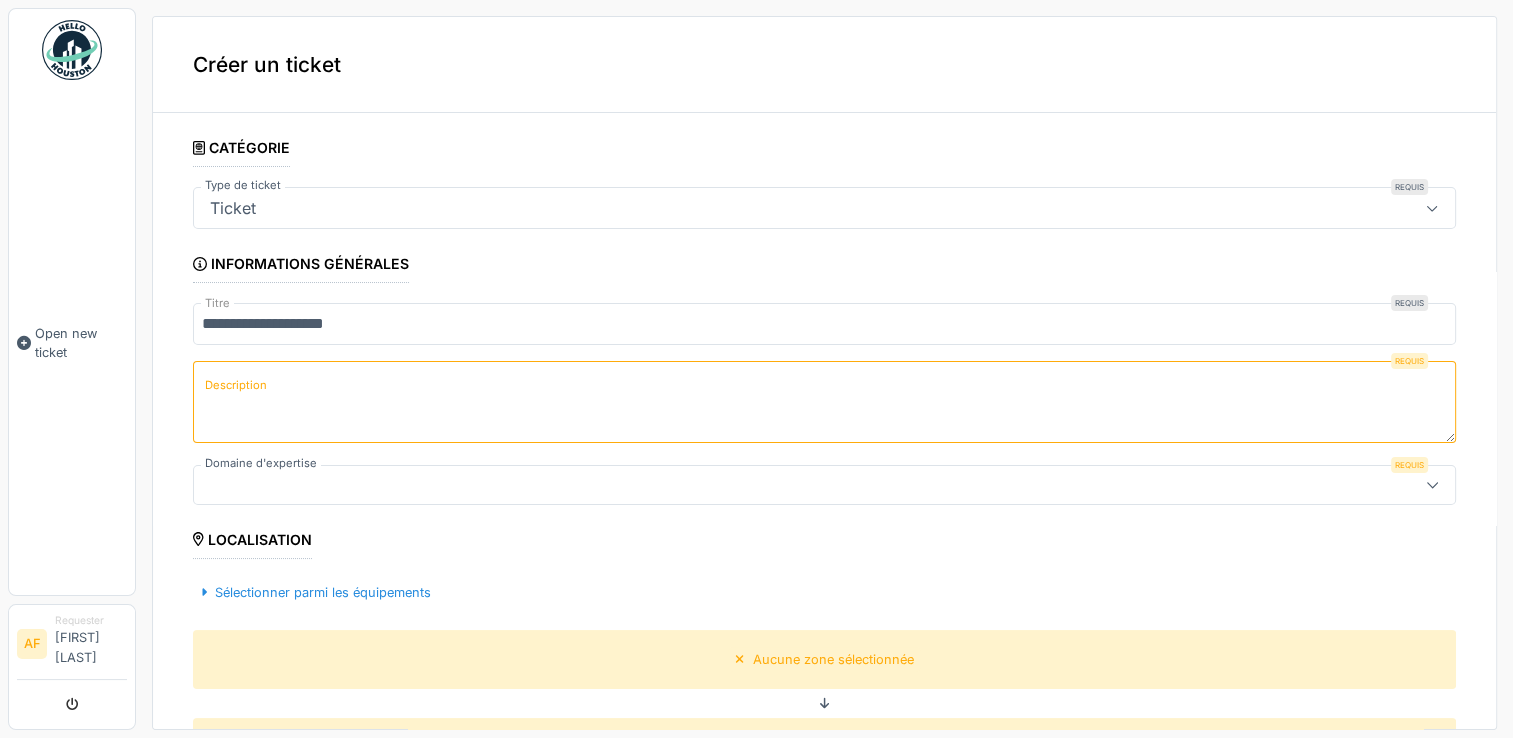 click on "Description" at bounding box center (824, 402) 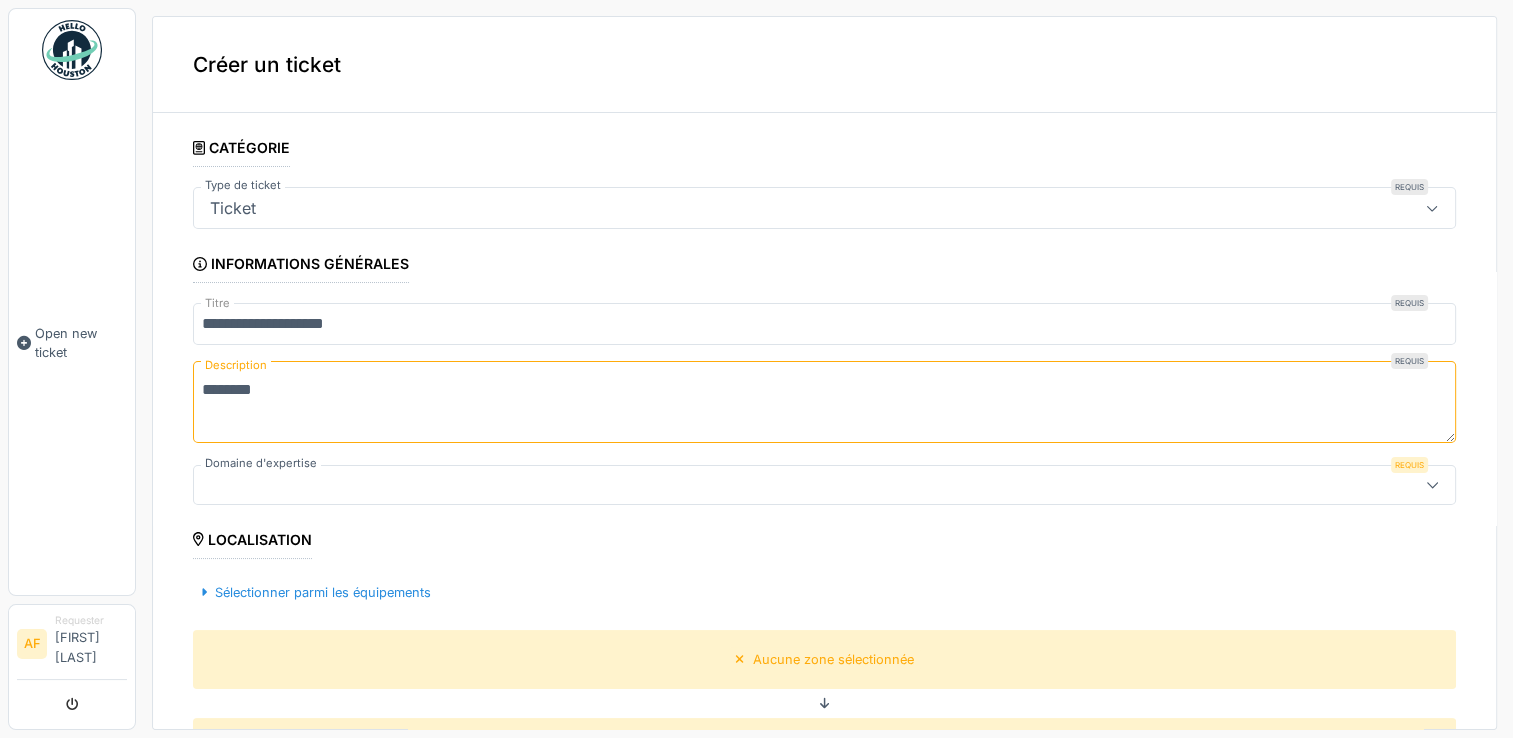scroll, scrollTop: 0, scrollLeft: 0, axis: both 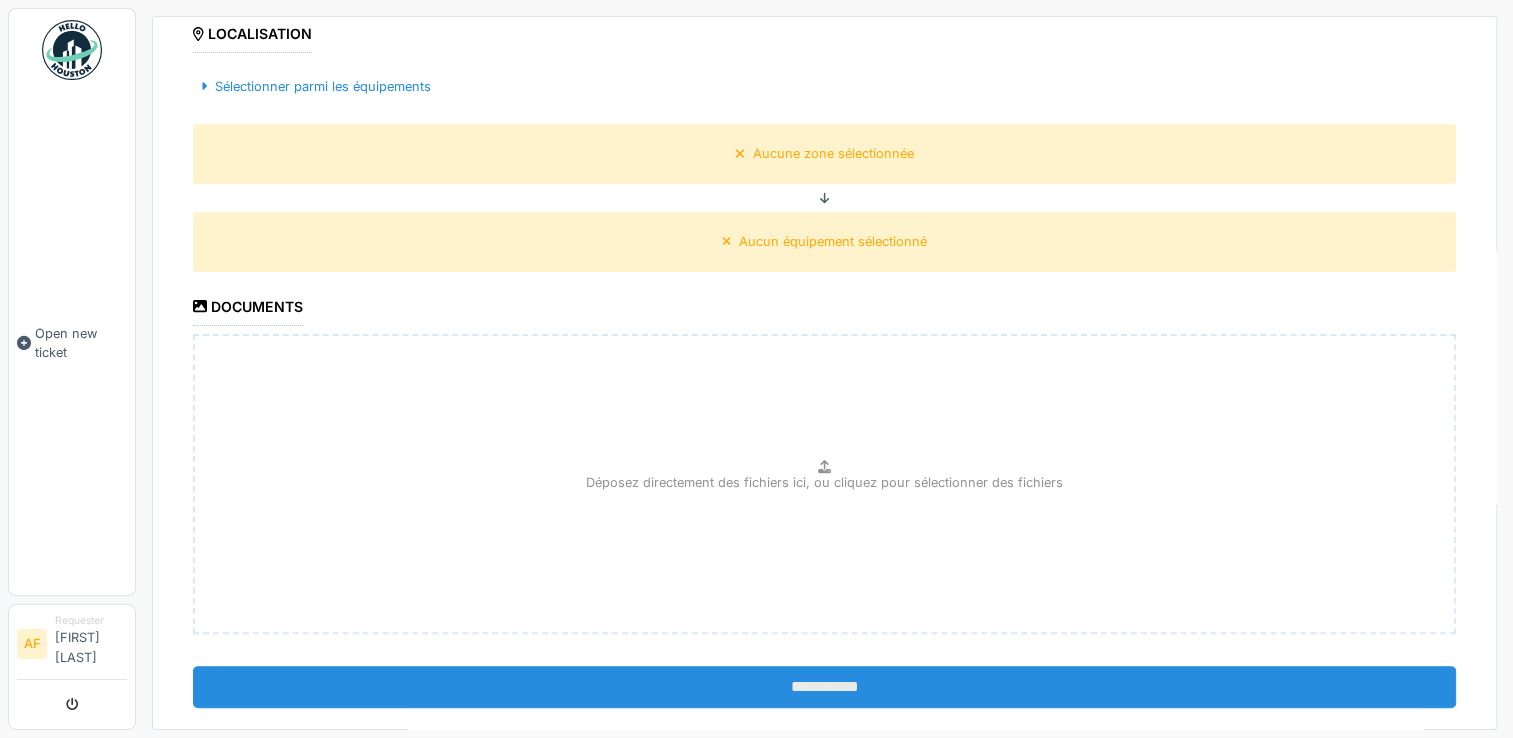 type on "**********" 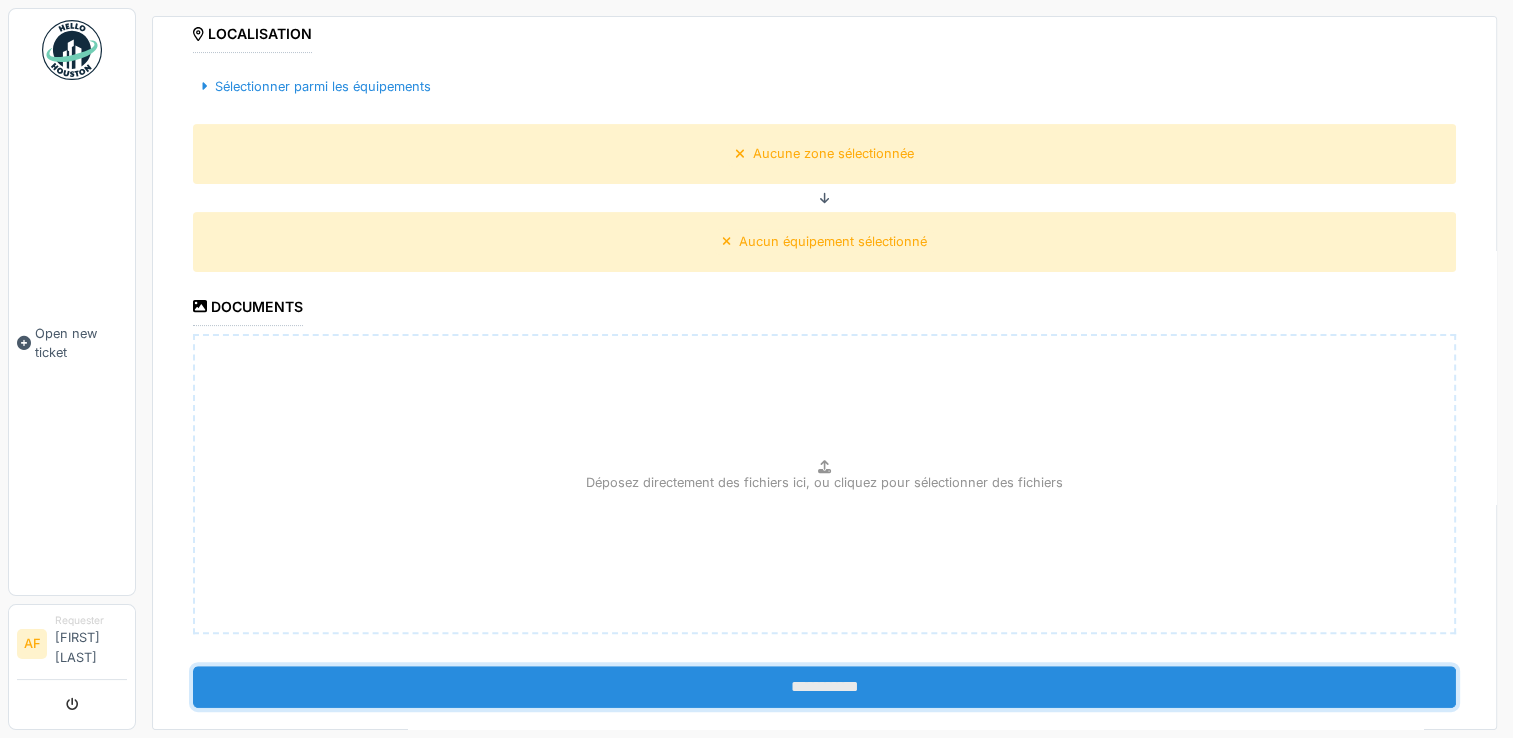click on "**********" at bounding box center [824, 687] 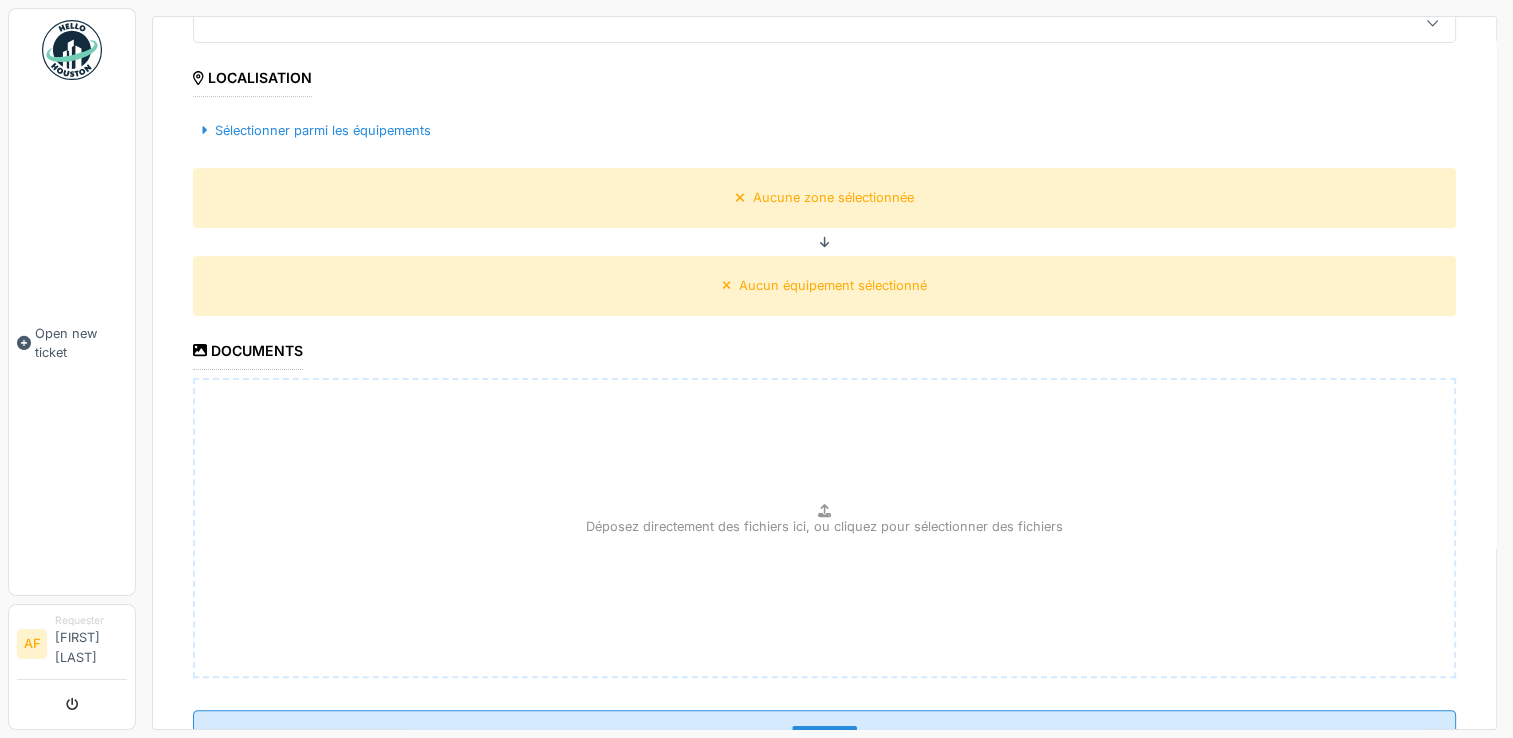 scroll, scrollTop: 185, scrollLeft: 0, axis: vertical 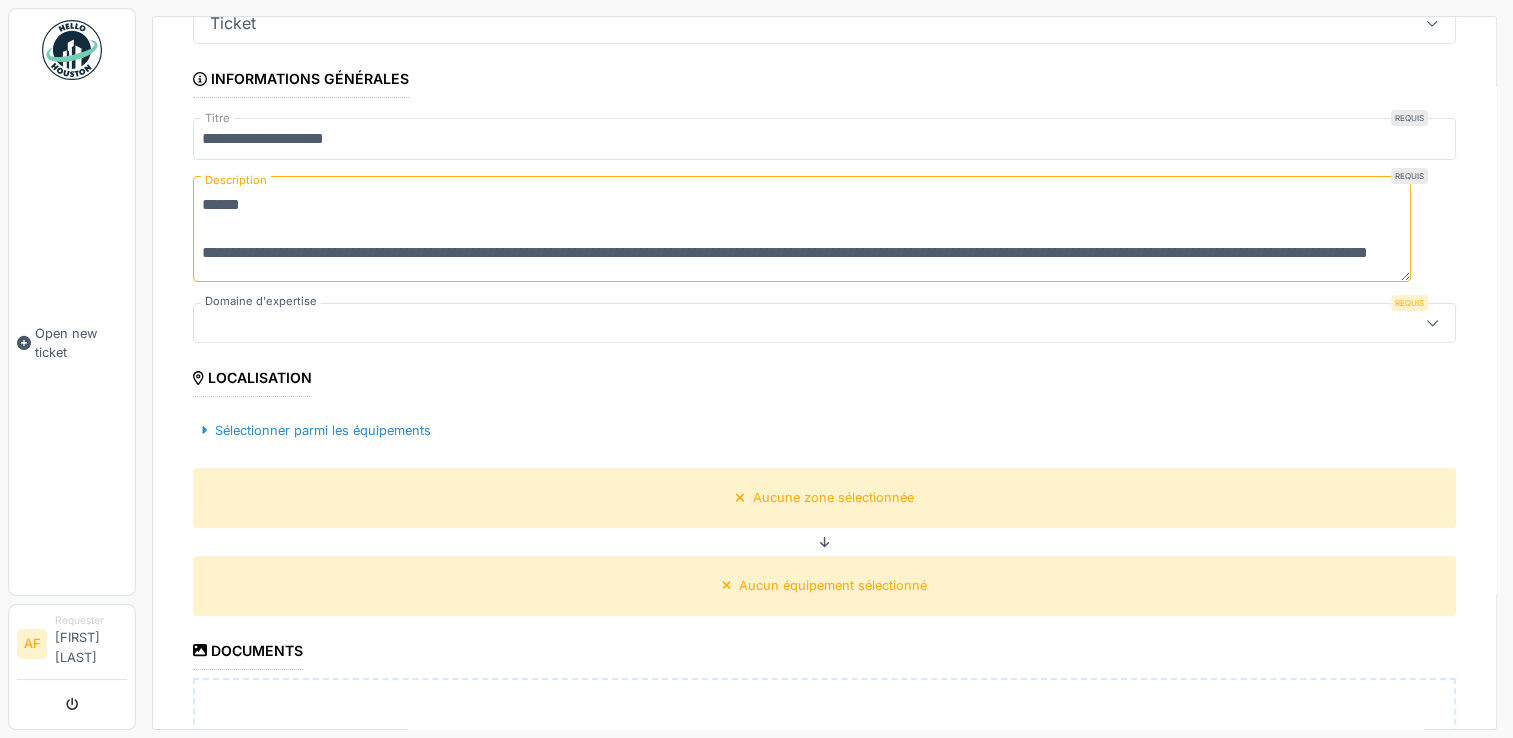 click at bounding box center (761, 323) 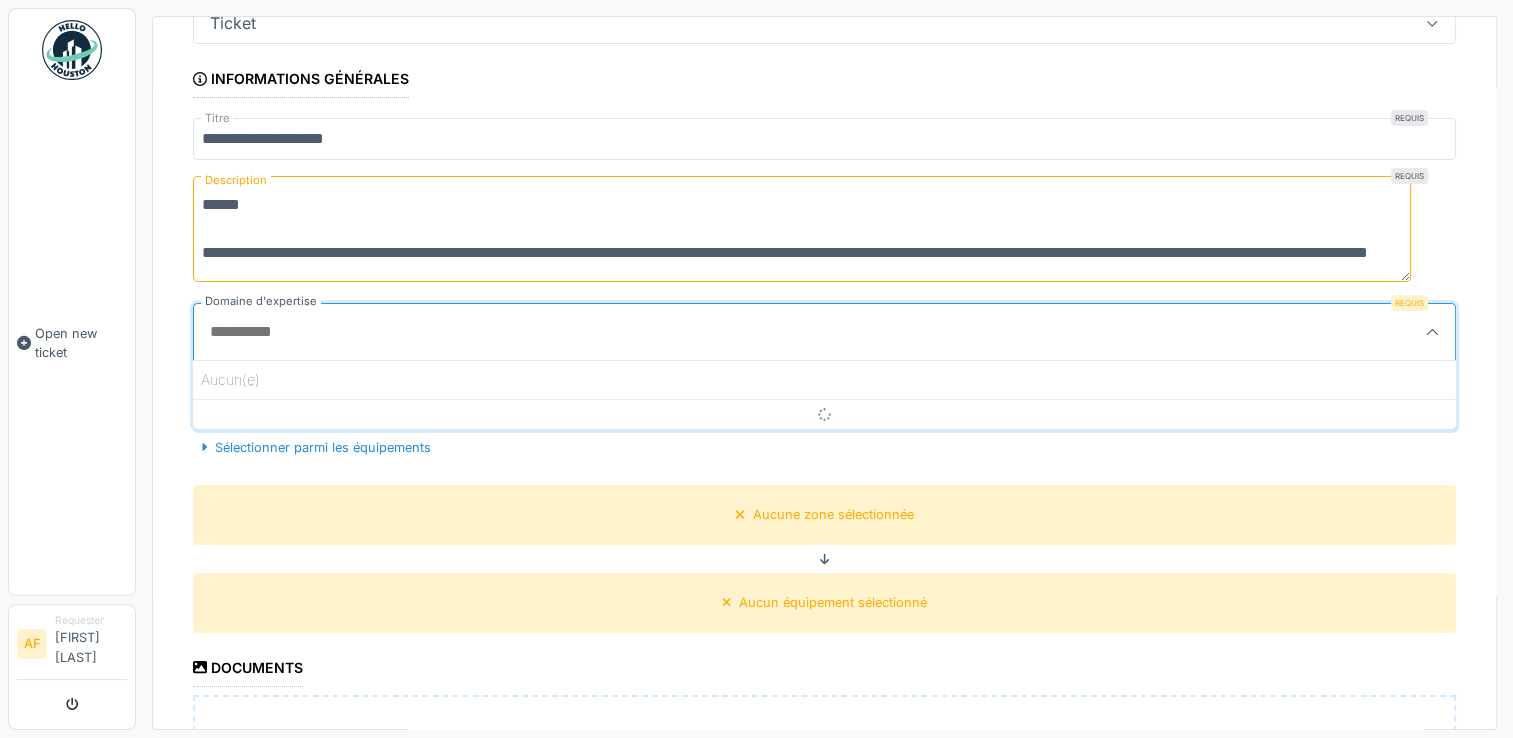 scroll, scrollTop: 4, scrollLeft: 0, axis: vertical 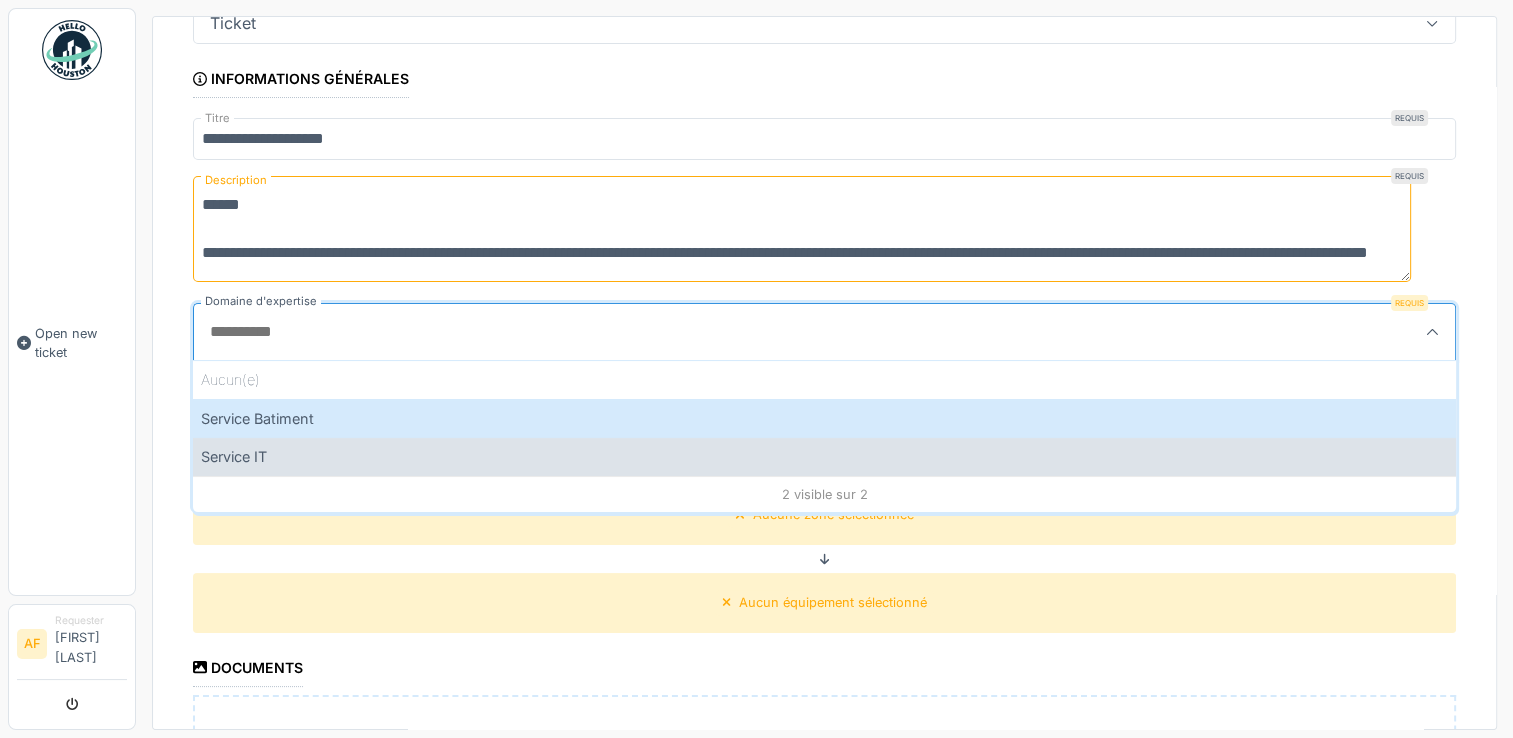click on "Service IT" at bounding box center (824, 456) 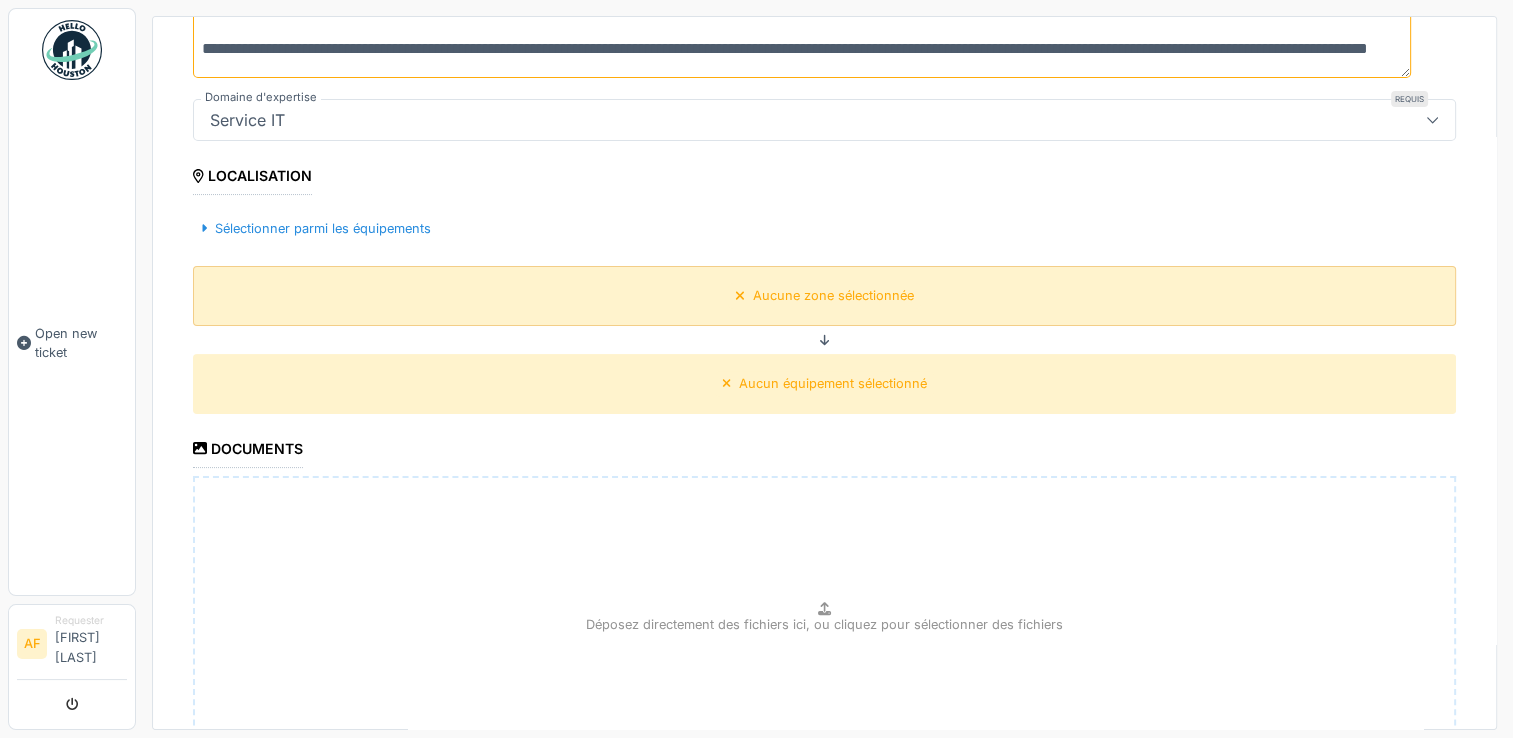 scroll, scrollTop: 560, scrollLeft: 0, axis: vertical 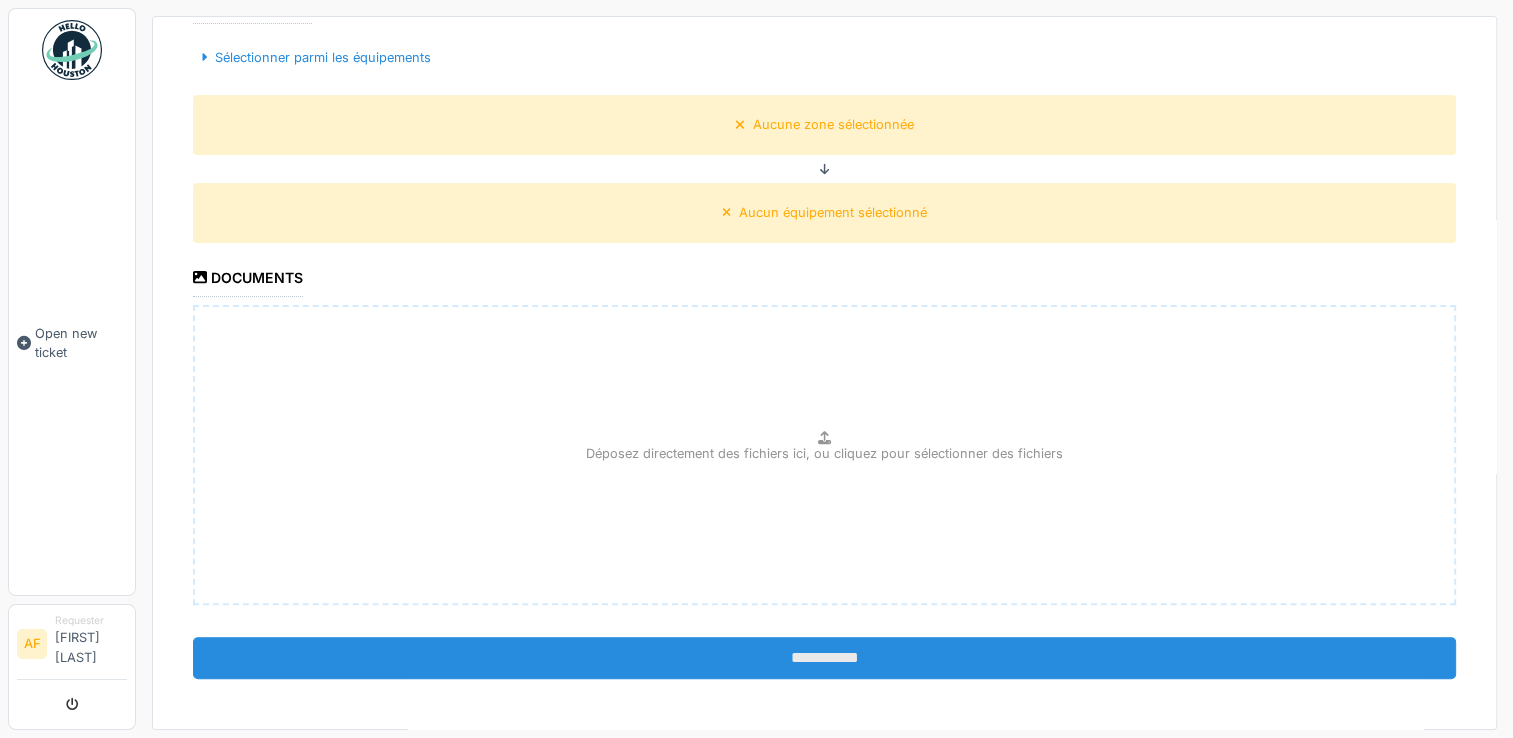 click on "**********" at bounding box center (824, 658) 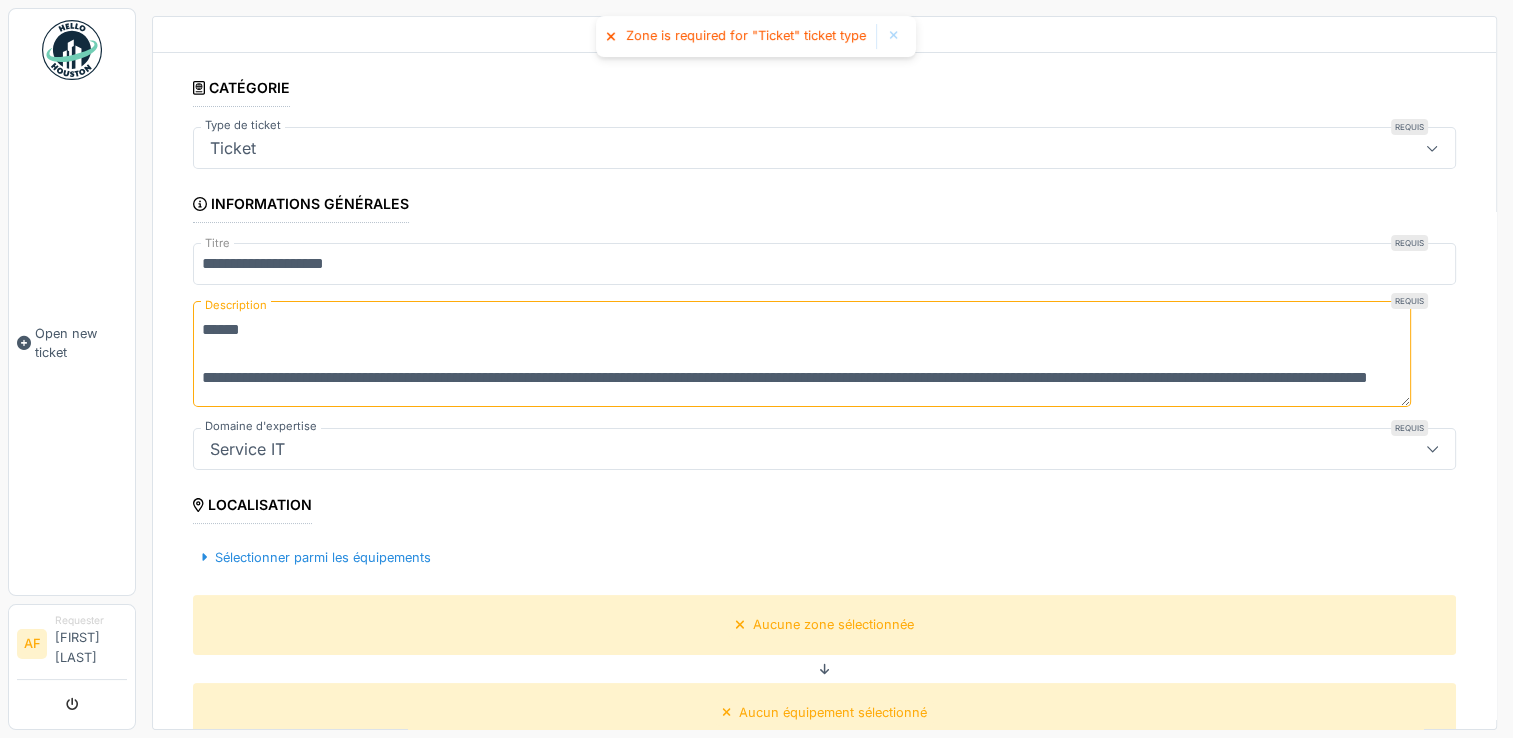 scroll, scrollTop: 0, scrollLeft: 0, axis: both 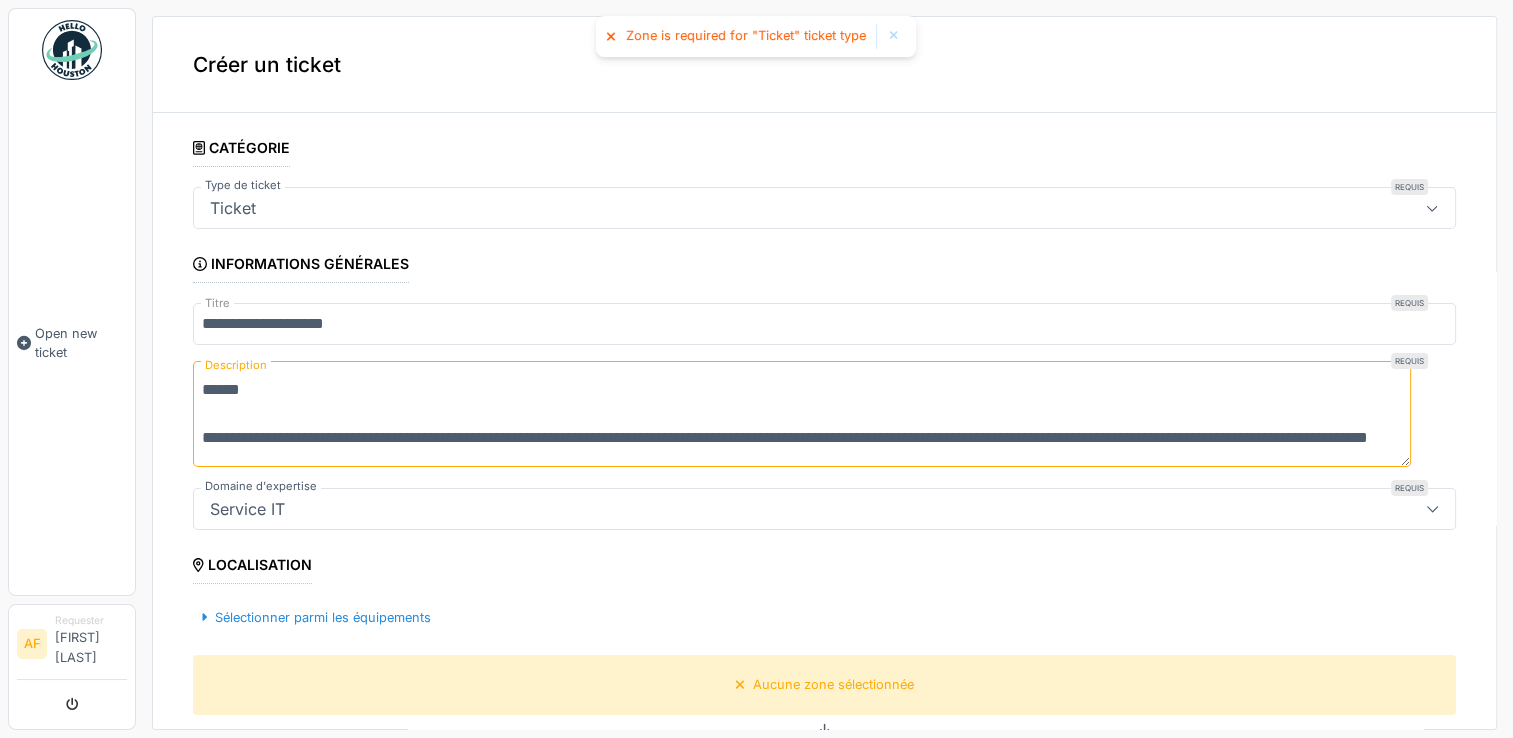 click on "Zone is required for "Ticket" ticket type" at bounding box center [746, 36] 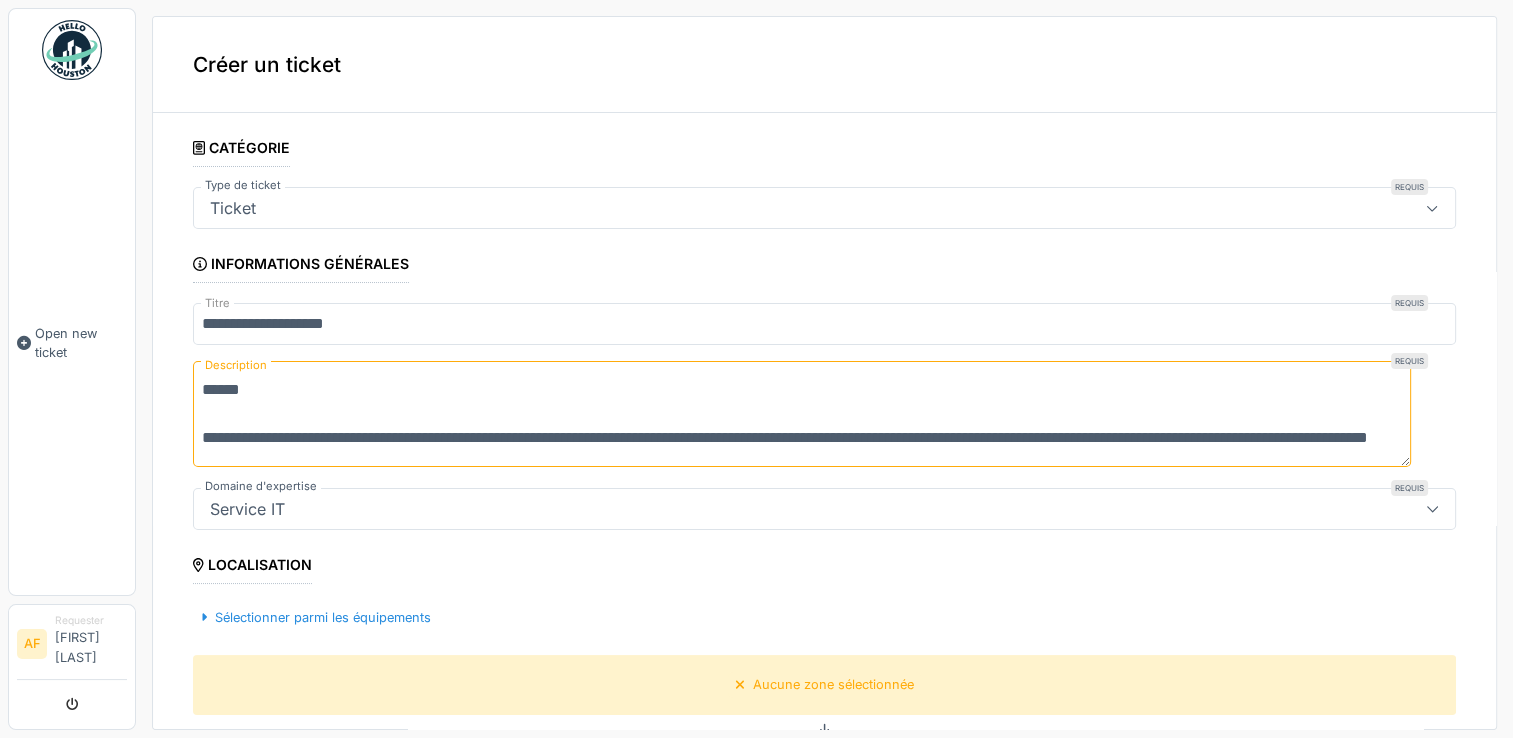 click on "Ticket" at bounding box center [761, 208] 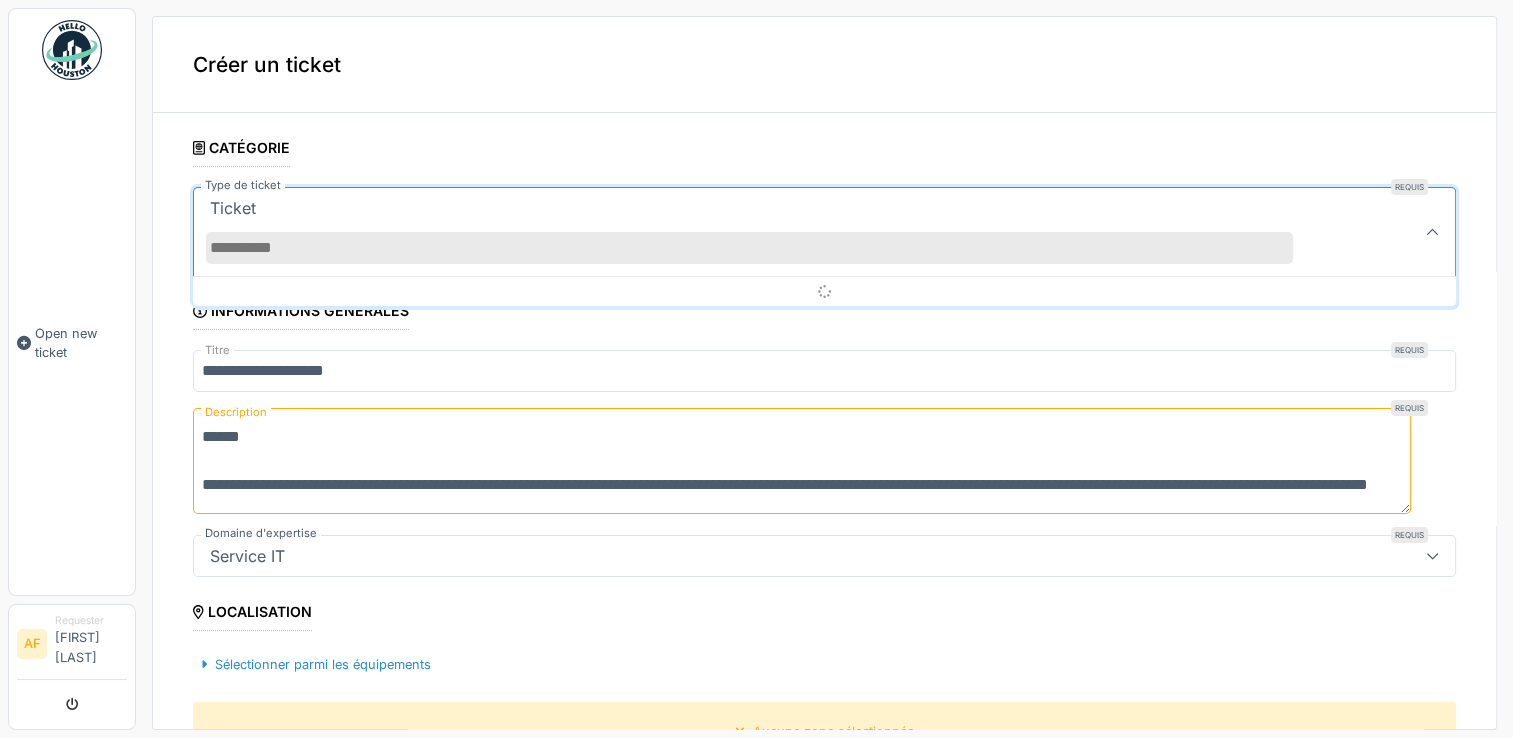 scroll, scrollTop: 0, scrollLeft: 0, axis: both 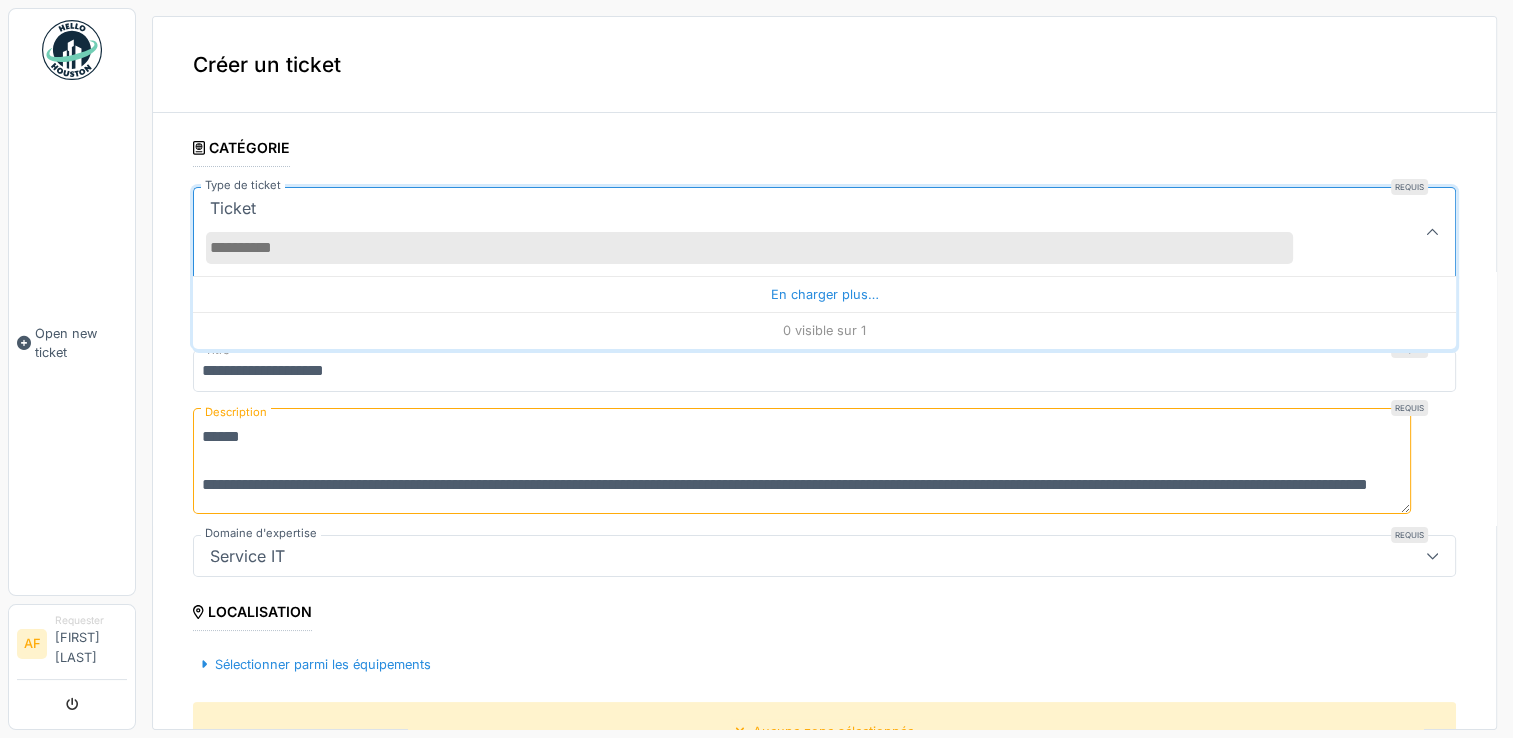click on "Ticket" at bounding box center (761, 232) 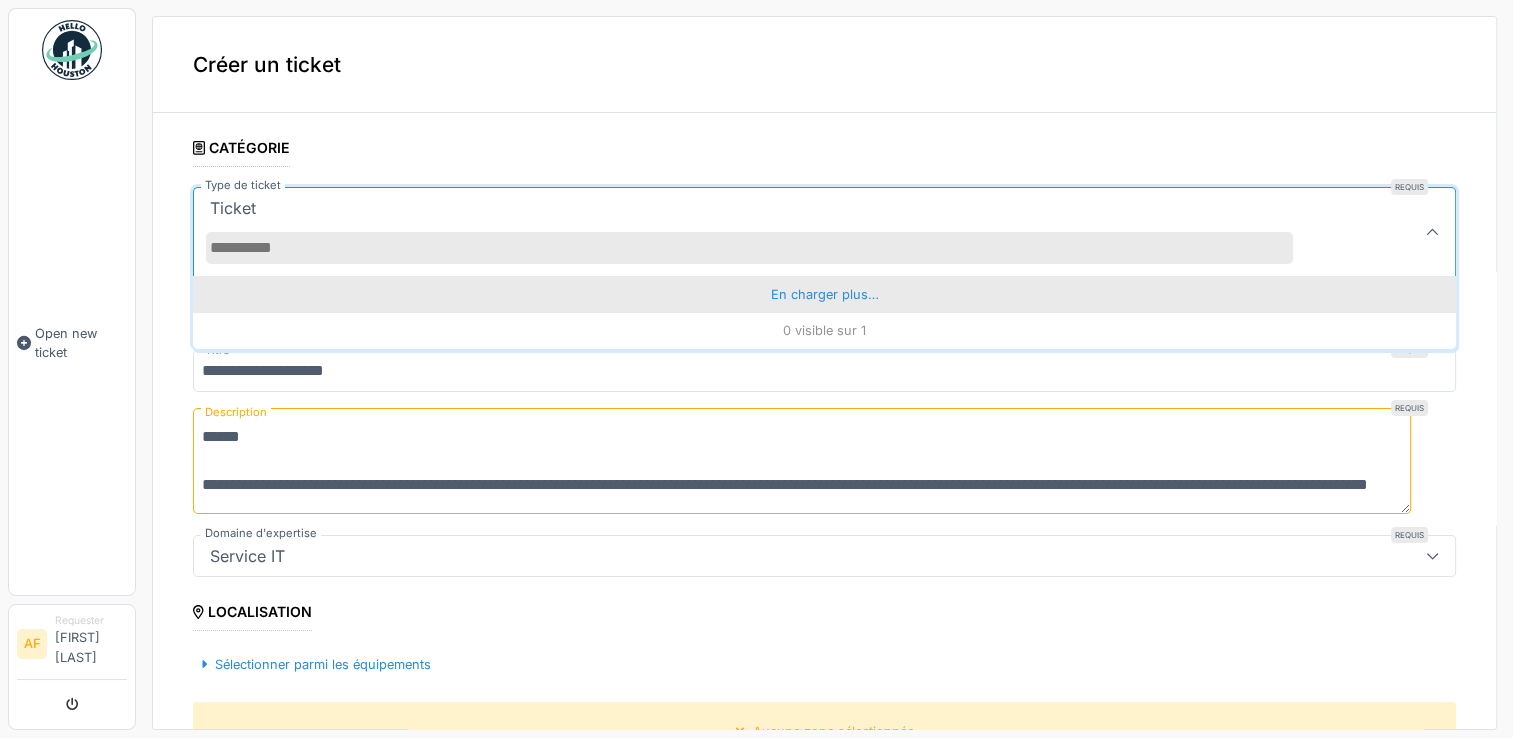 click on "En charger plus…" at bounding box center [824, 294] 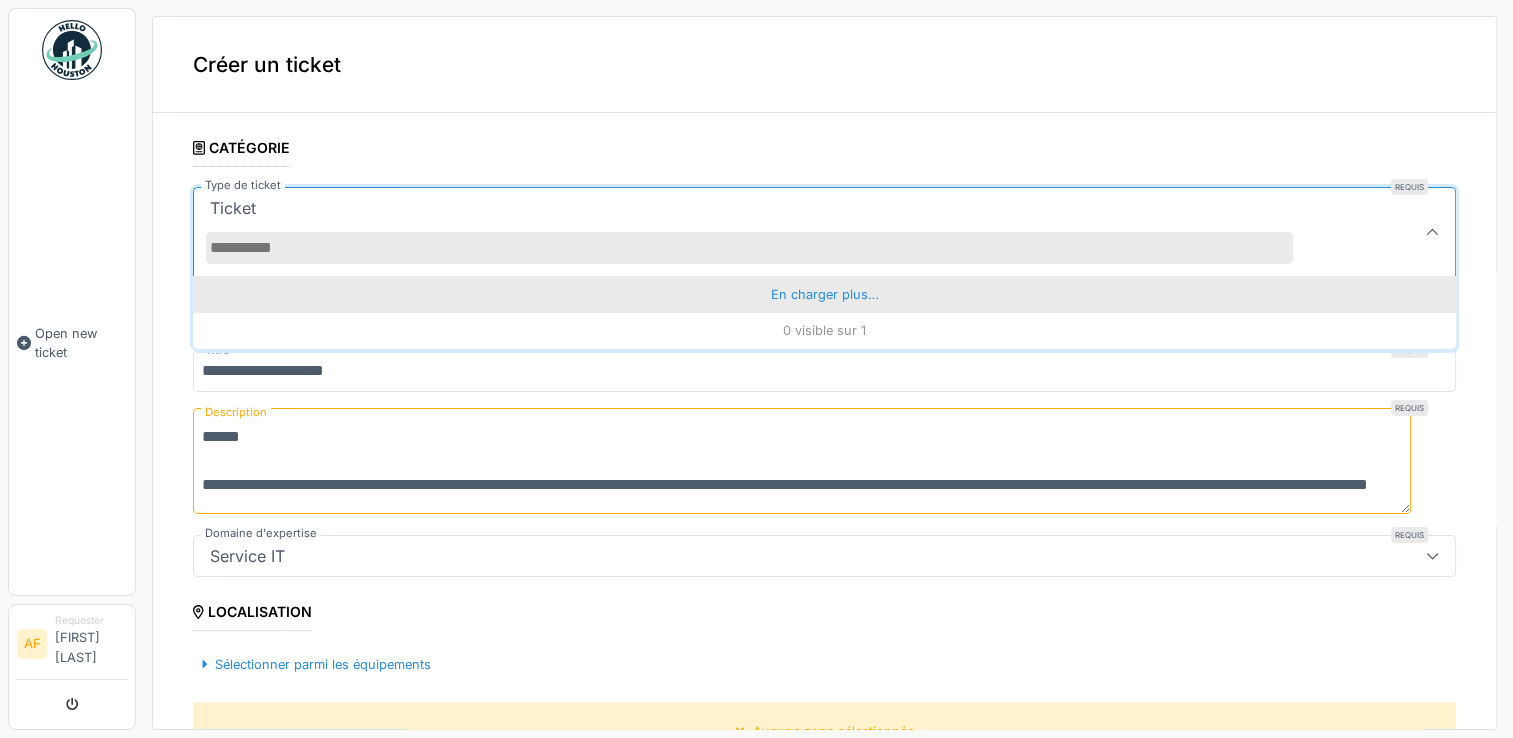 click on "En charger plus…" at bounding box center (824, 294) 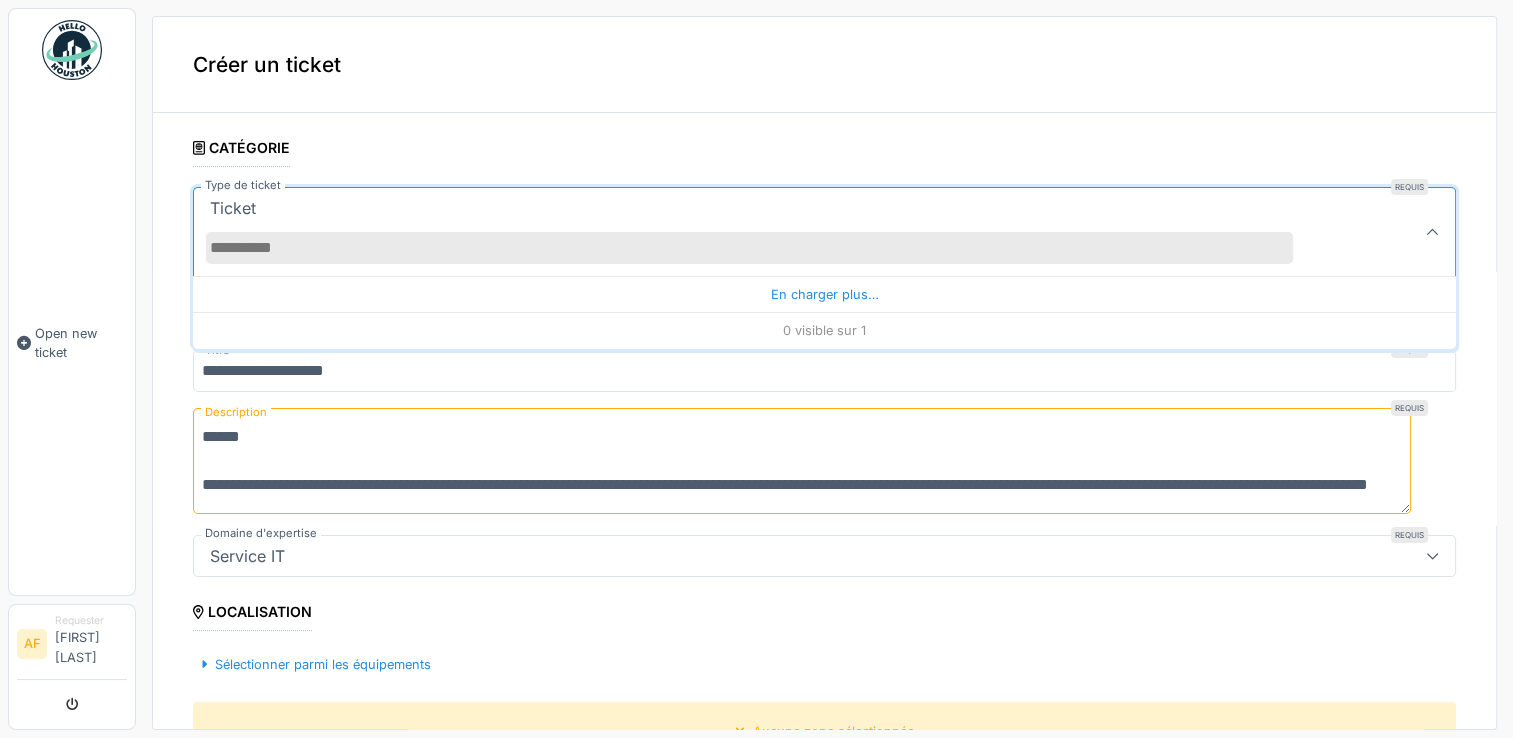 drag, startPoint x: 820, startPoint y: 297, endPoint x: 834, endPoint y: 323, distance: 29.529646 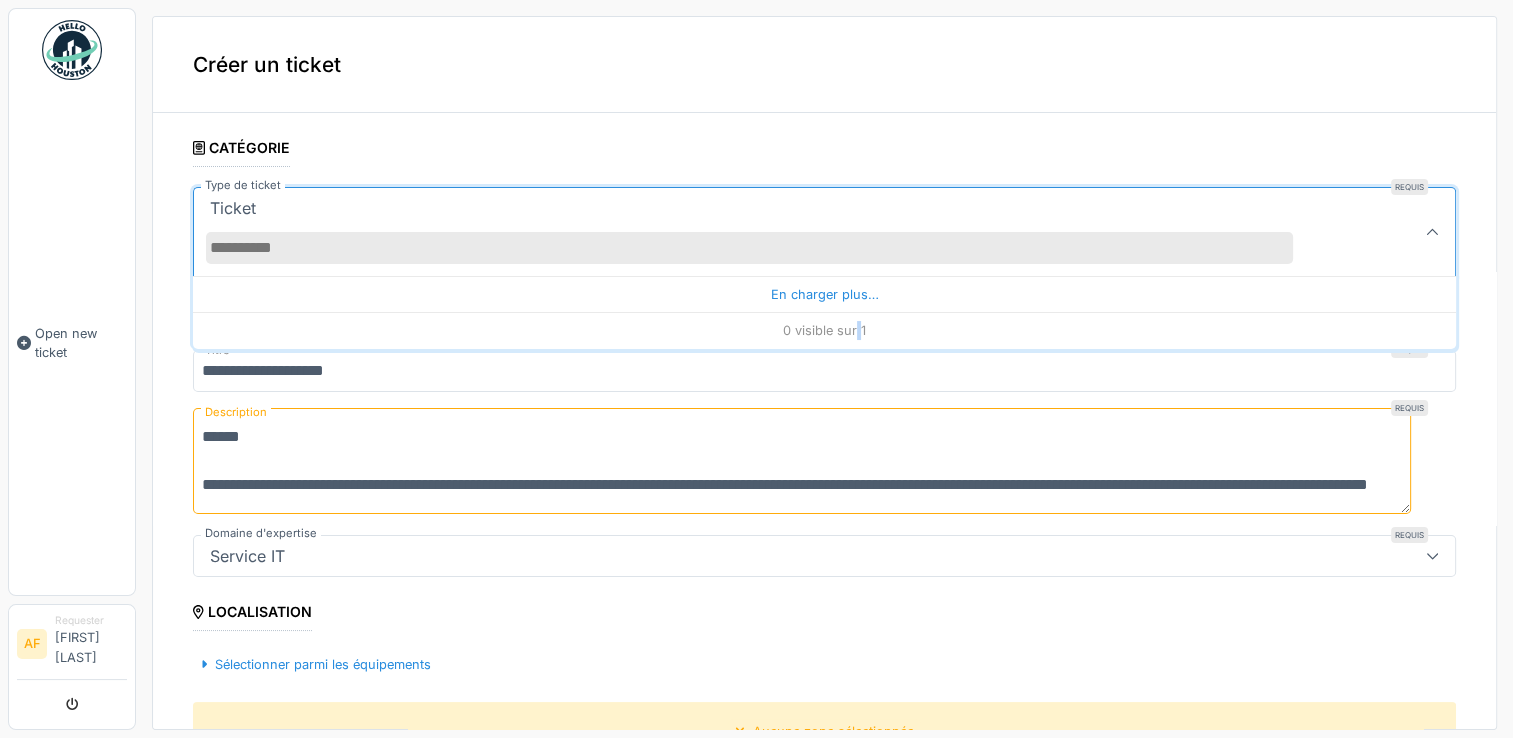 click on "0 visible sur 1" at bounding box center (824, 330) 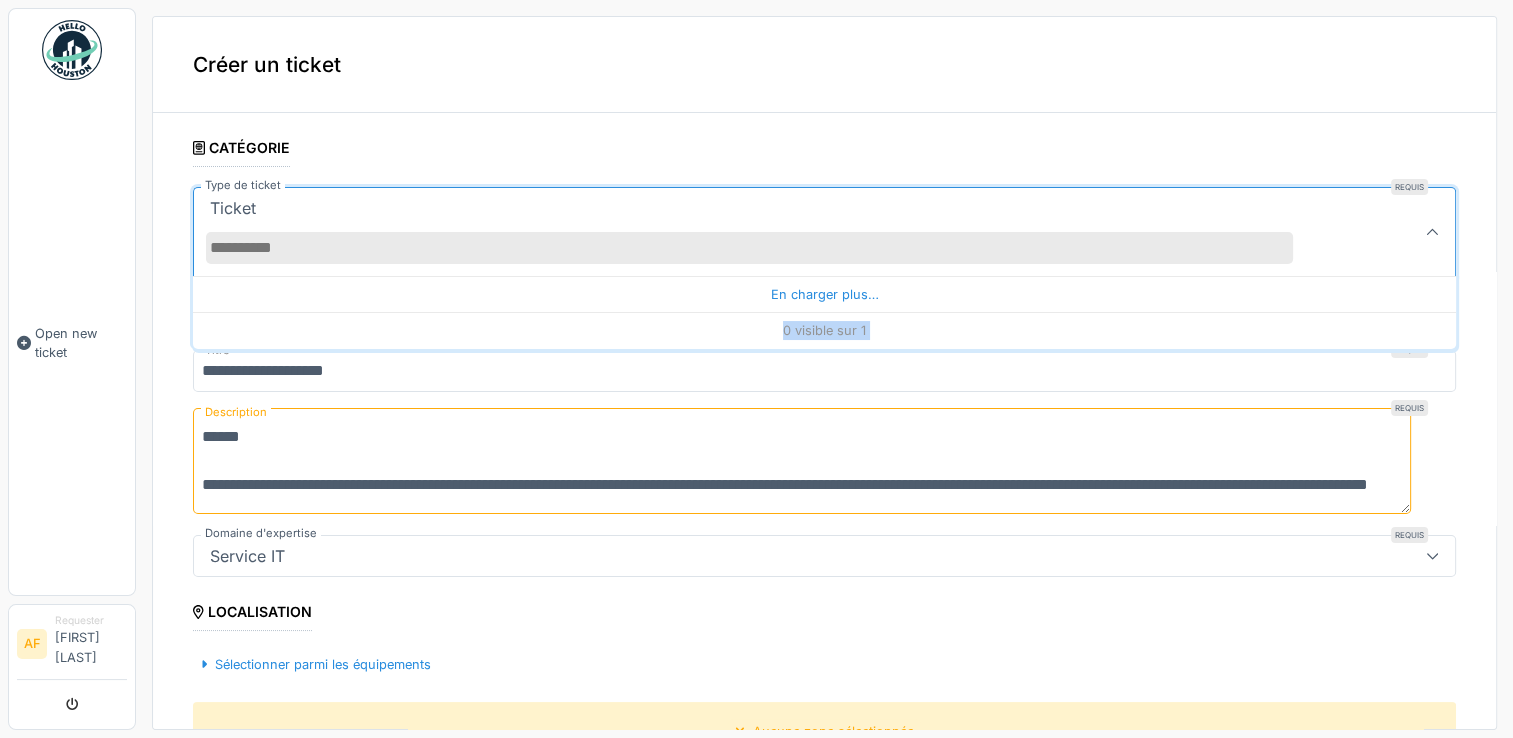 click on "0 visible sur 1" at bounding box center (824, 330) 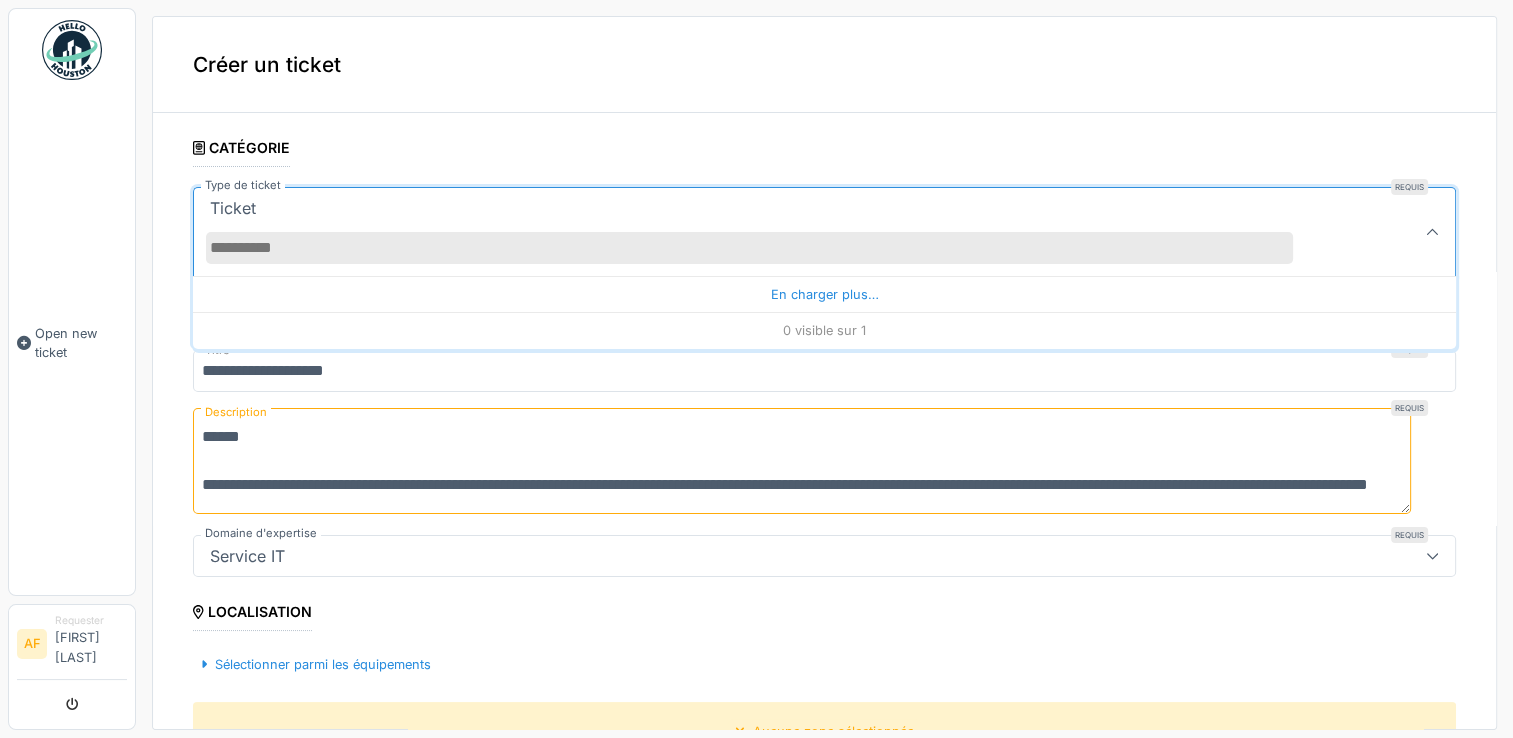 drag, startPoint x: 854, startPoint y: 332, endPoint x: 784, endPoint y: 240, distance: 115.60277 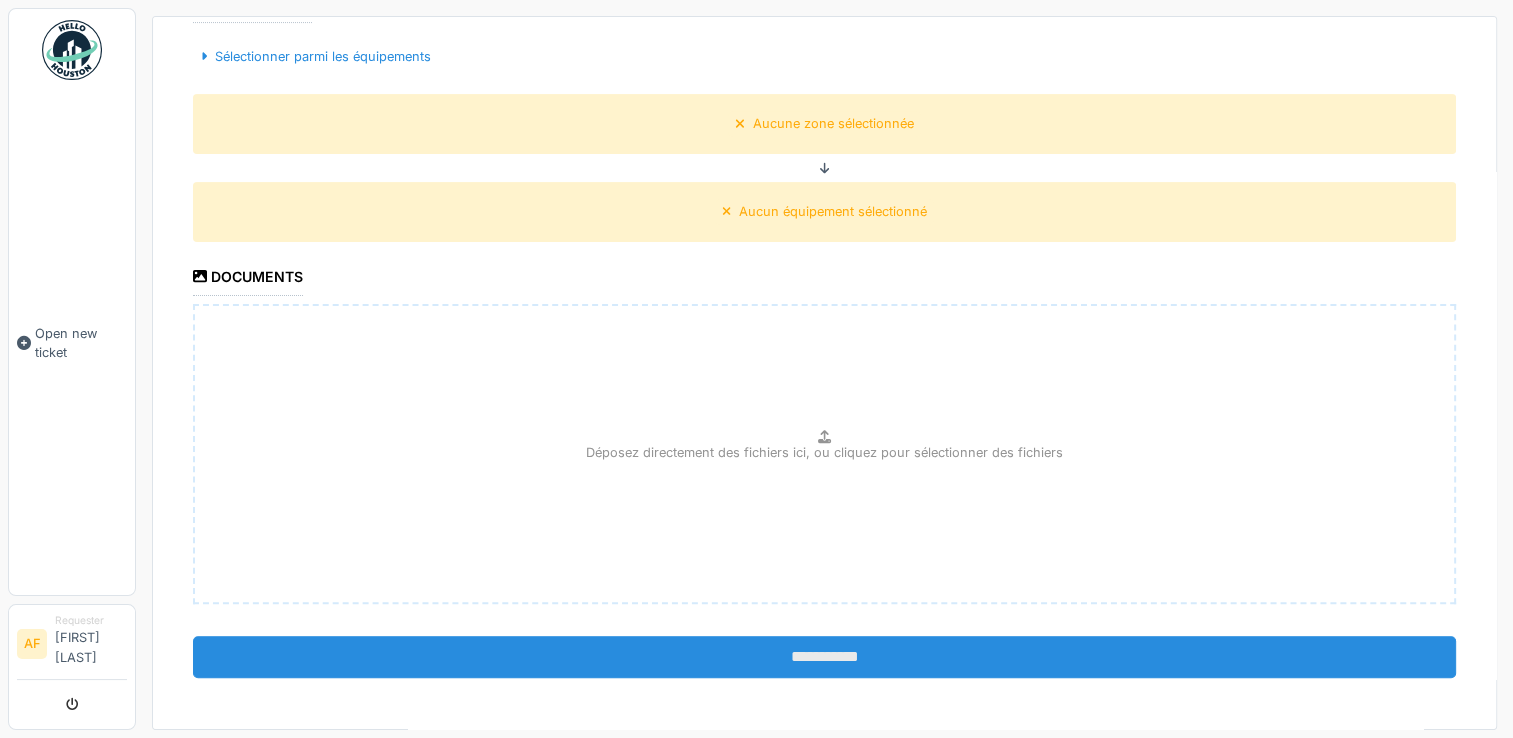 type on "**********" 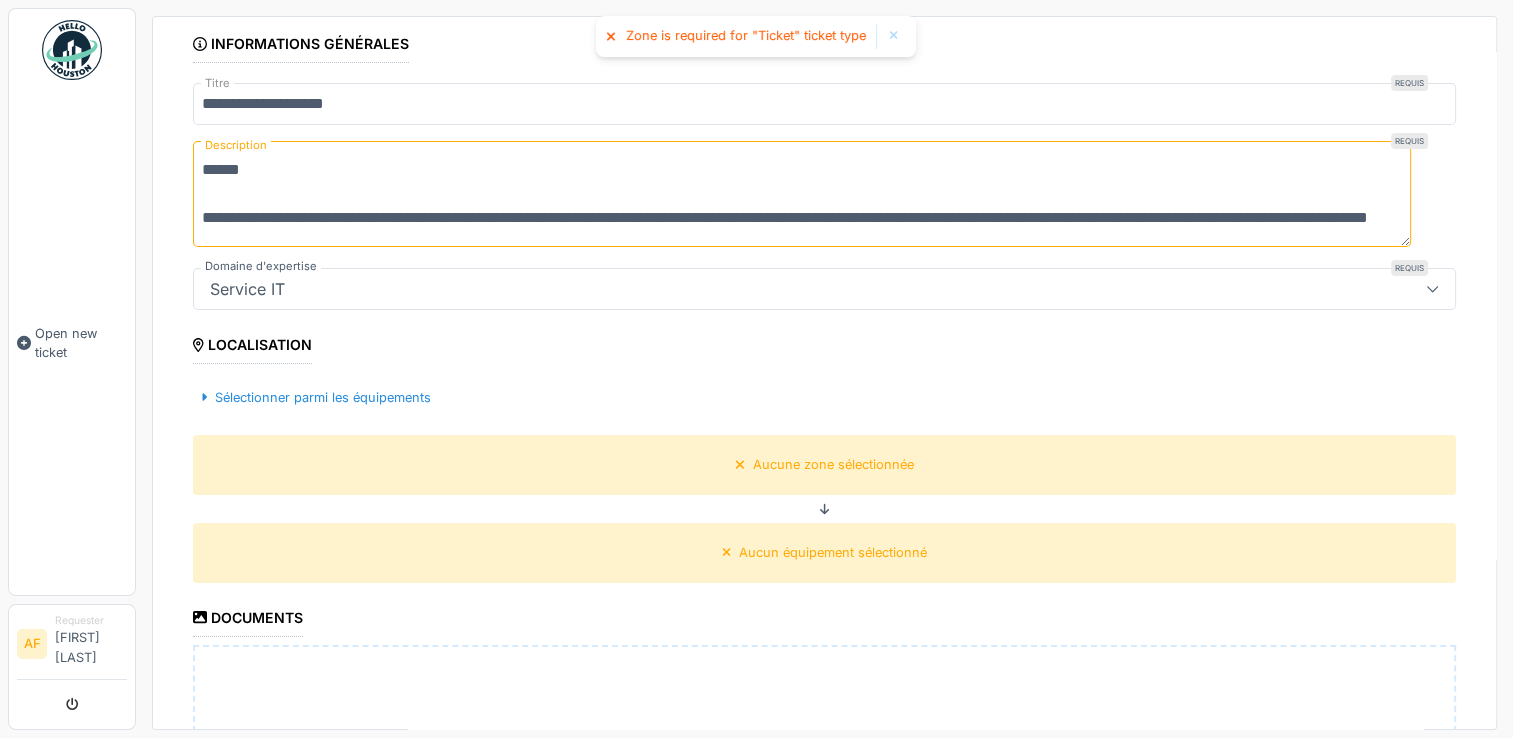 scroll, scrollTop: 0, scrollLeft: 0, axis: both 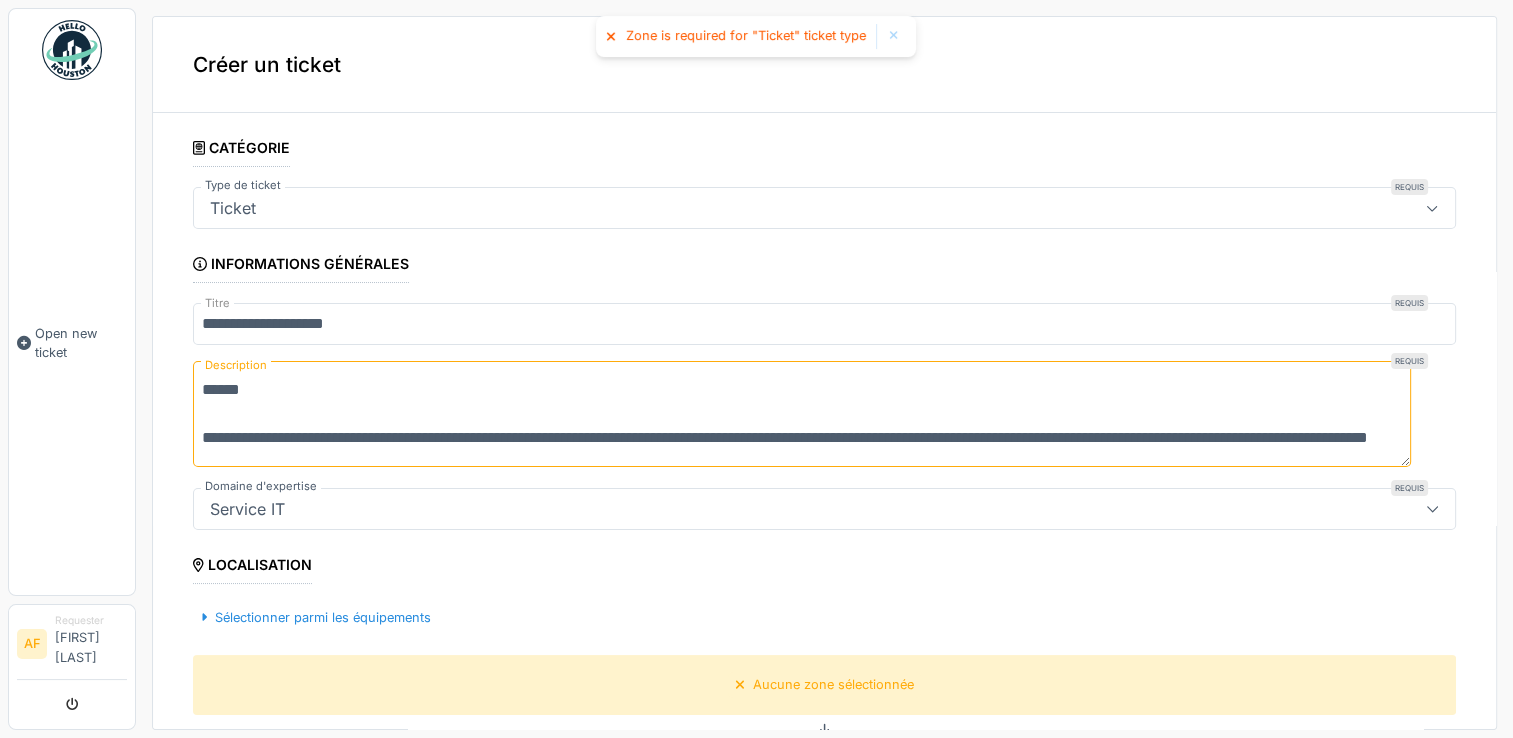 click on "**********" at bounding box center [824, 692] 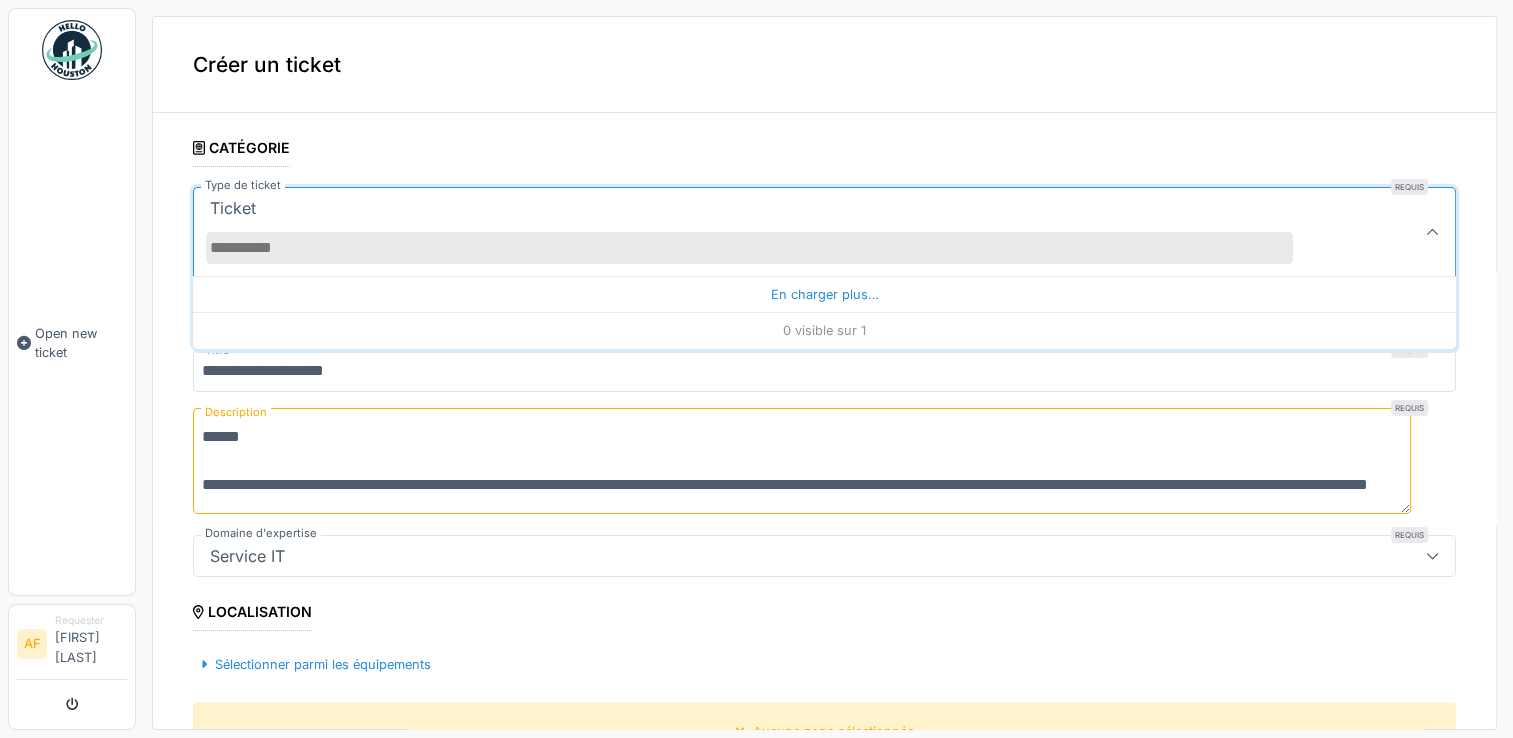 click on "**********" at bounding box center (824, 715) 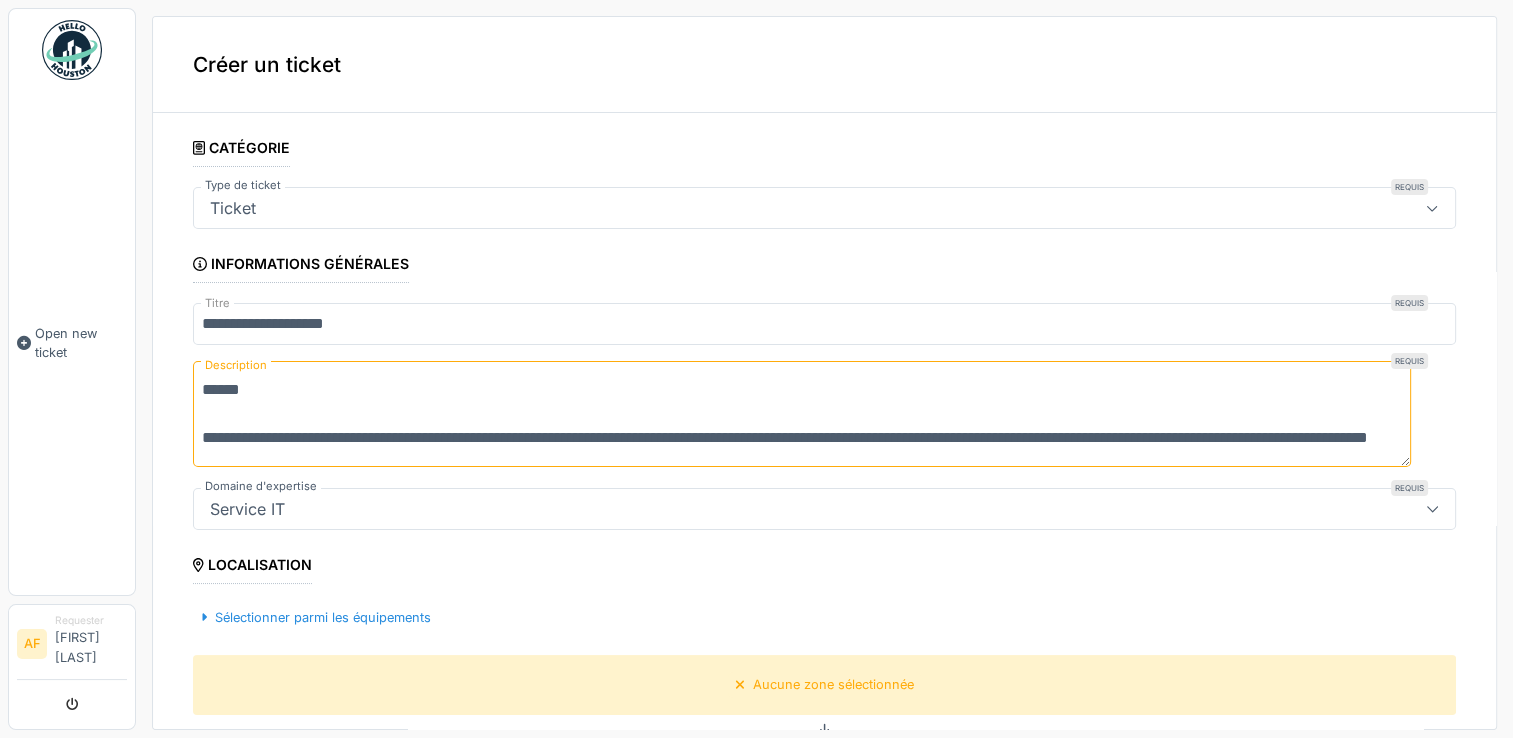 click on "Ticket" at bounding box center (761, 208) 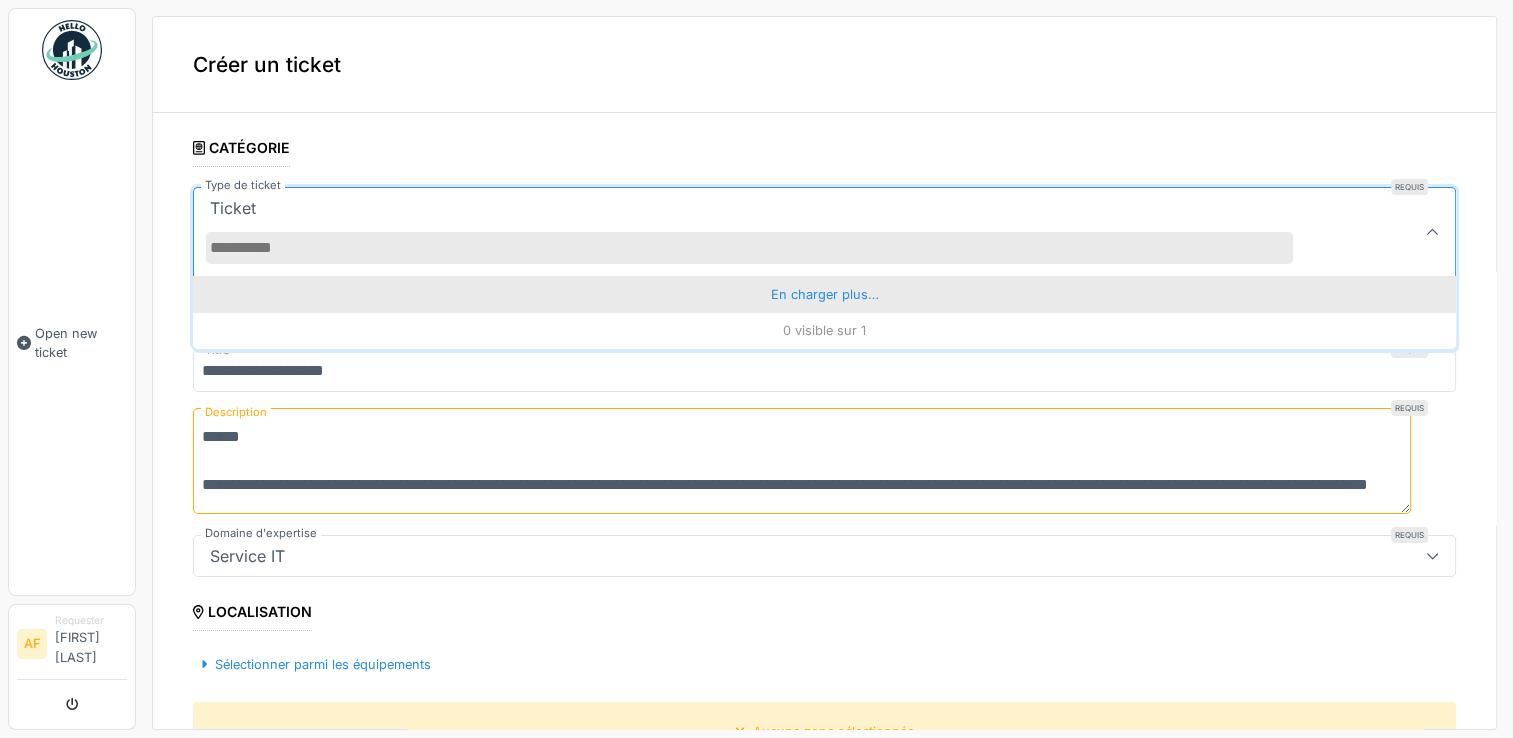 click on "En charger plus…" at bounding box center [824, 294] 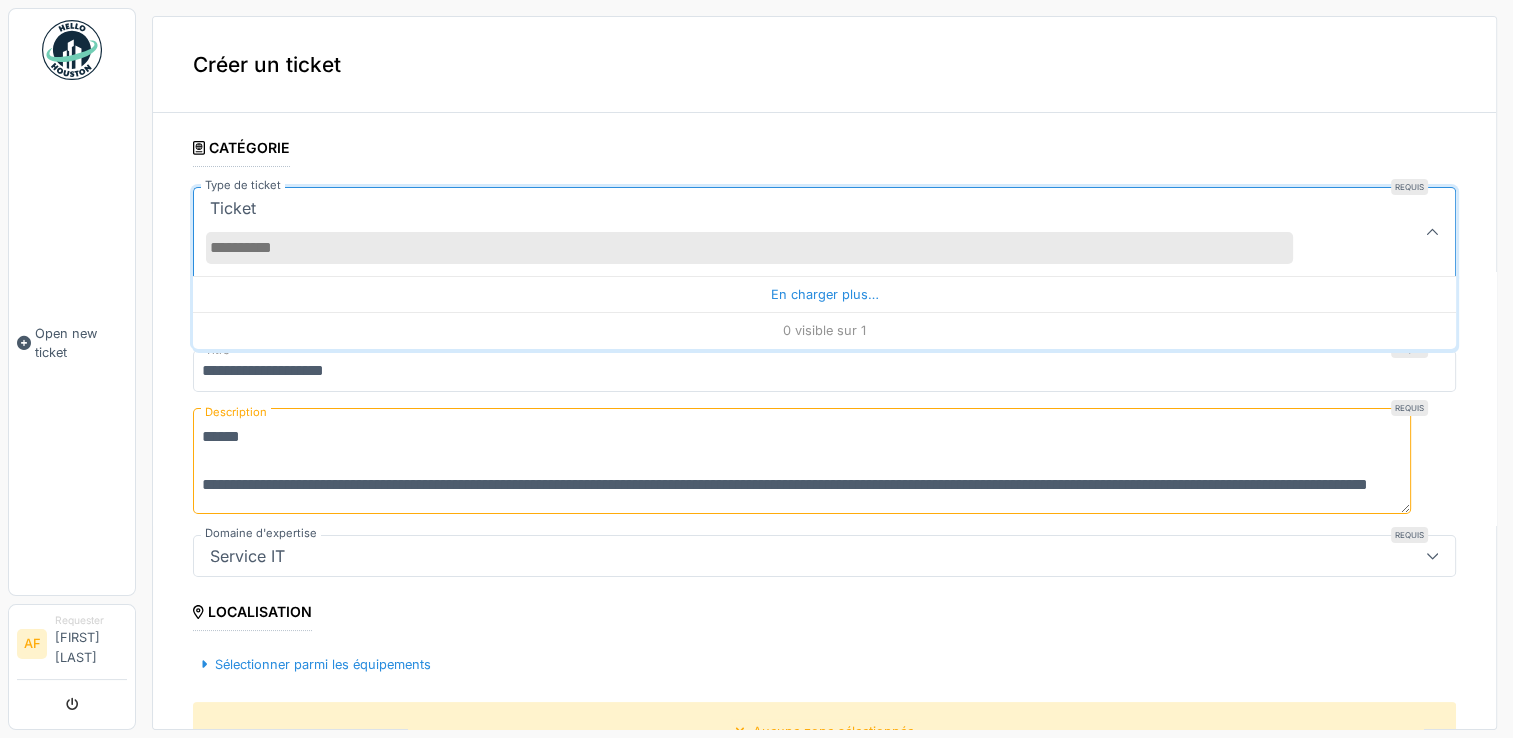 click on "**********" at bounding box center (824, 373) 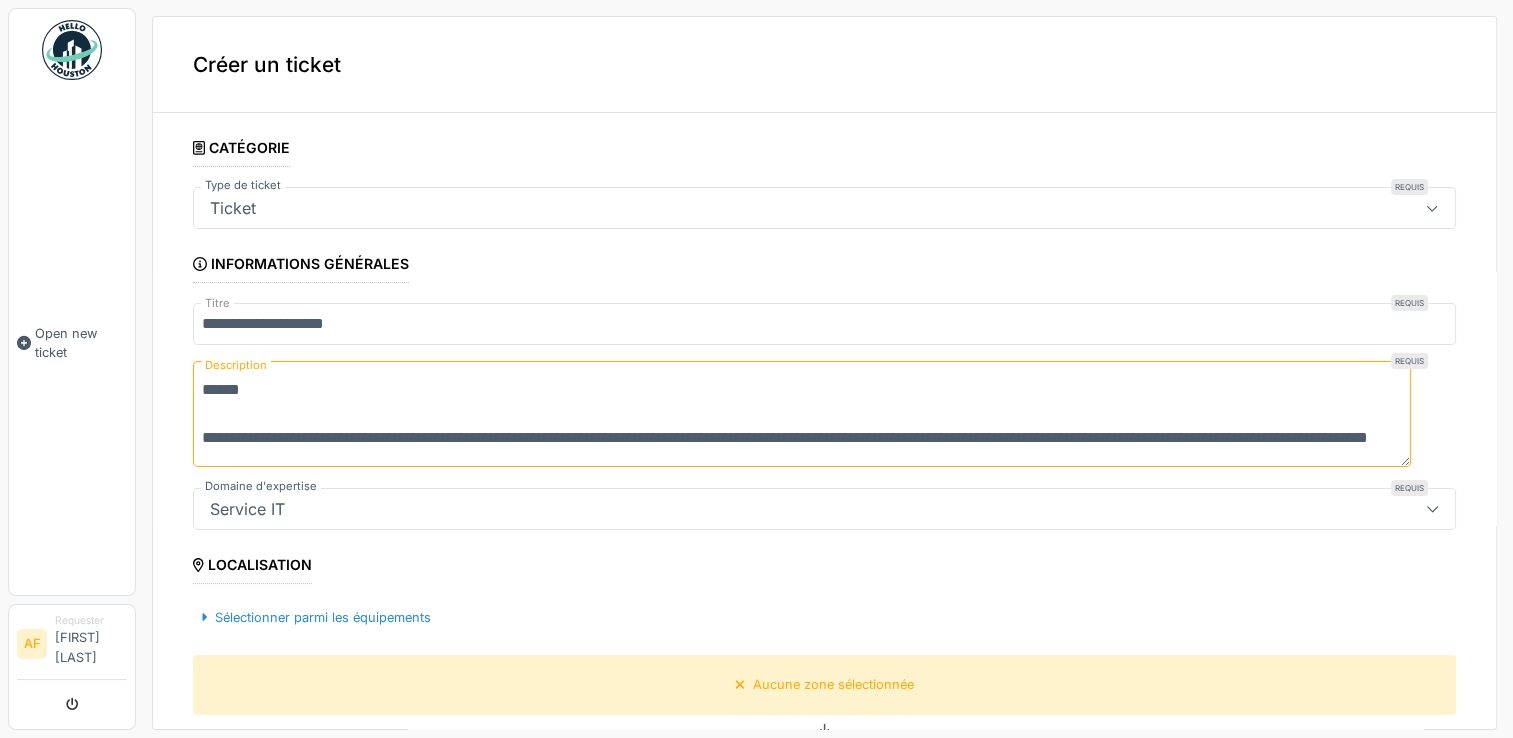 click on "Ticket" at bounding box center [824, 208] 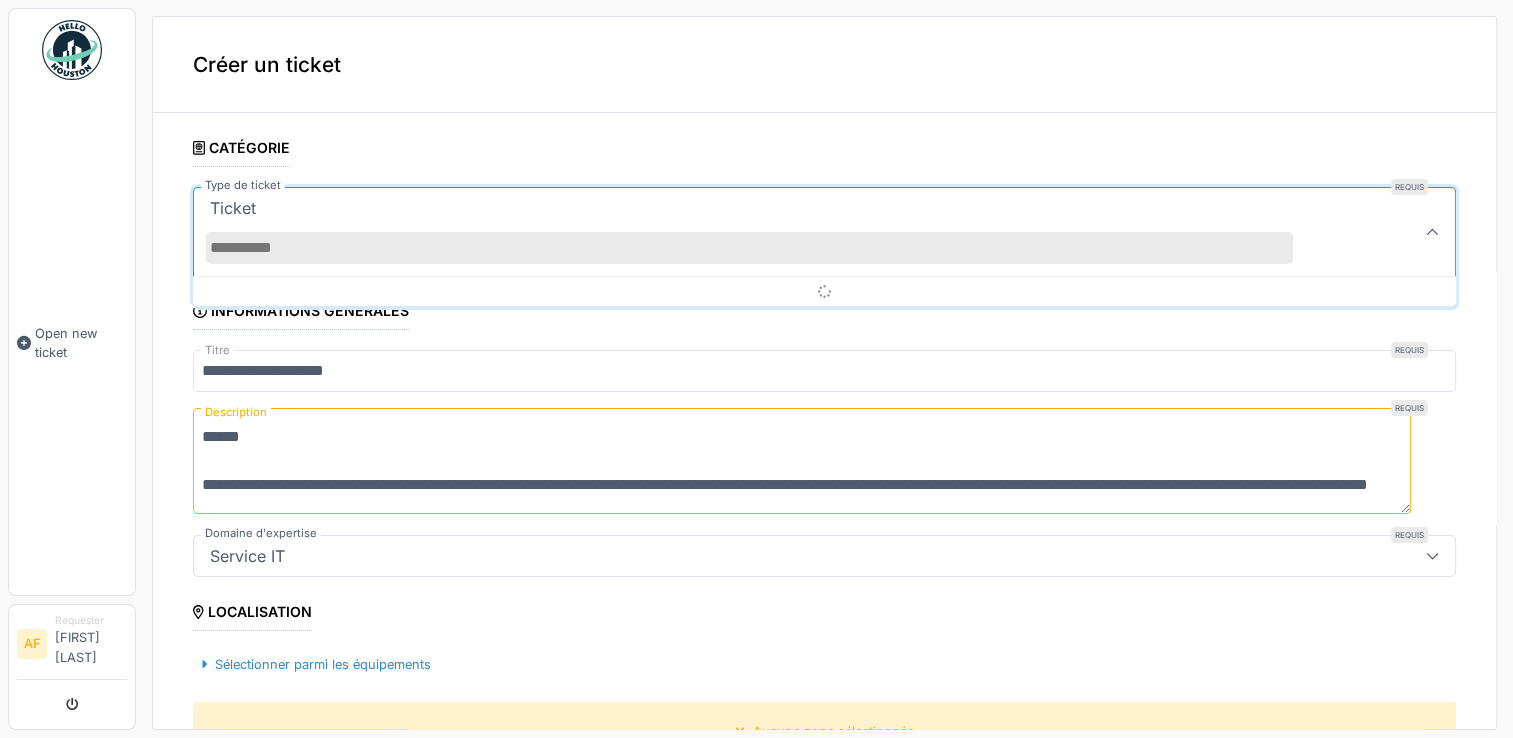 click on "**********" at bounding box center [824, 715] 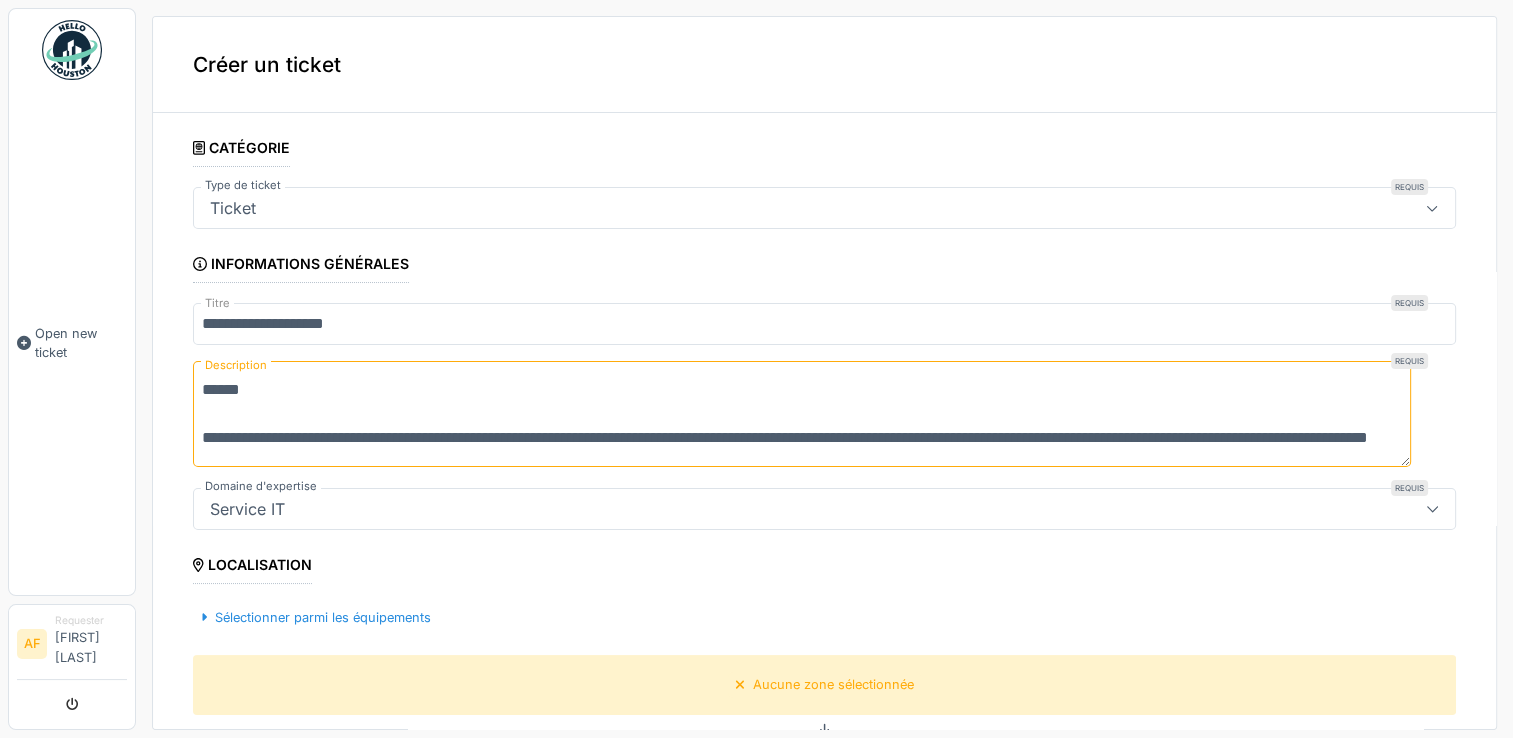 scroll, scrollTop: 24, scrollLeft: 0, axis: vertical 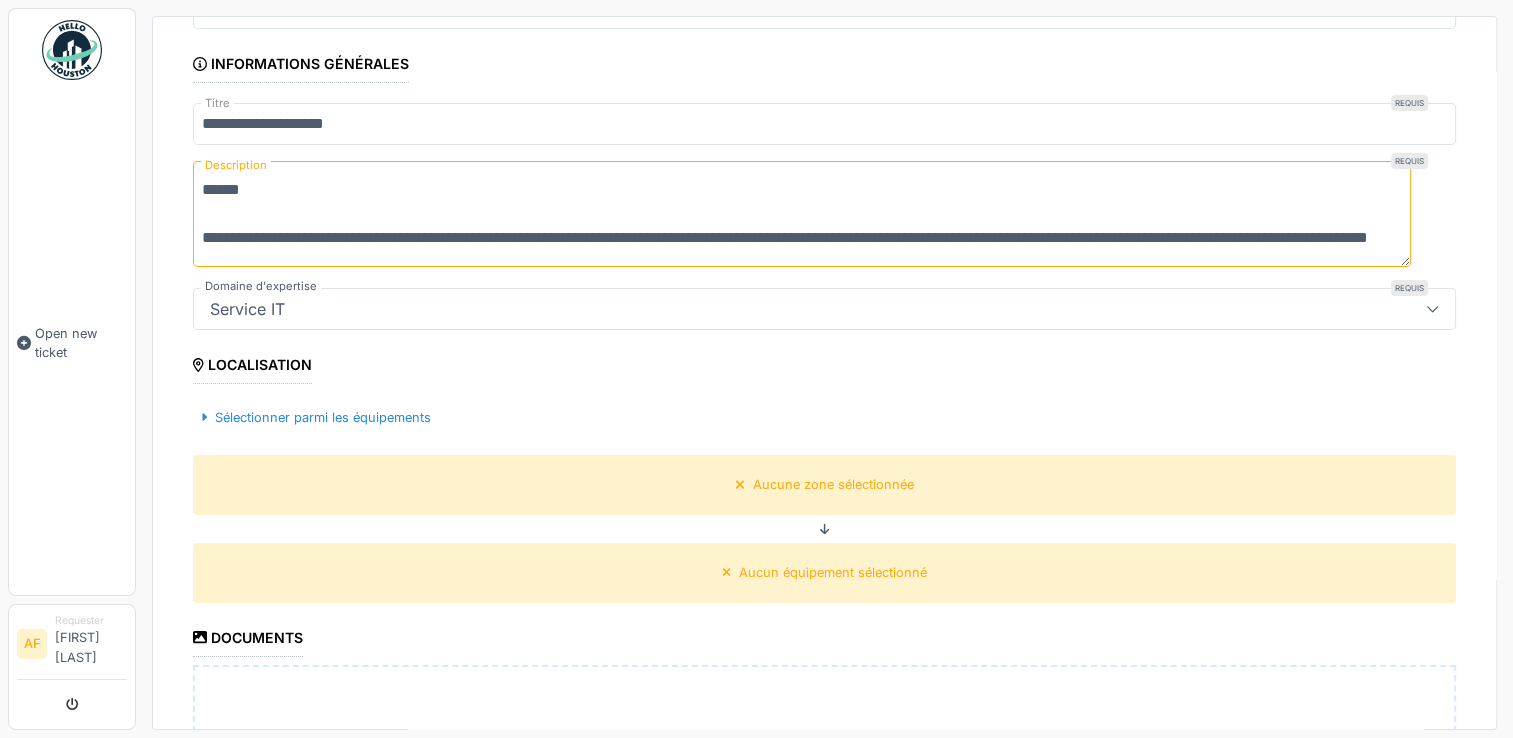 click on "**********" at bounding box center (802, 214) 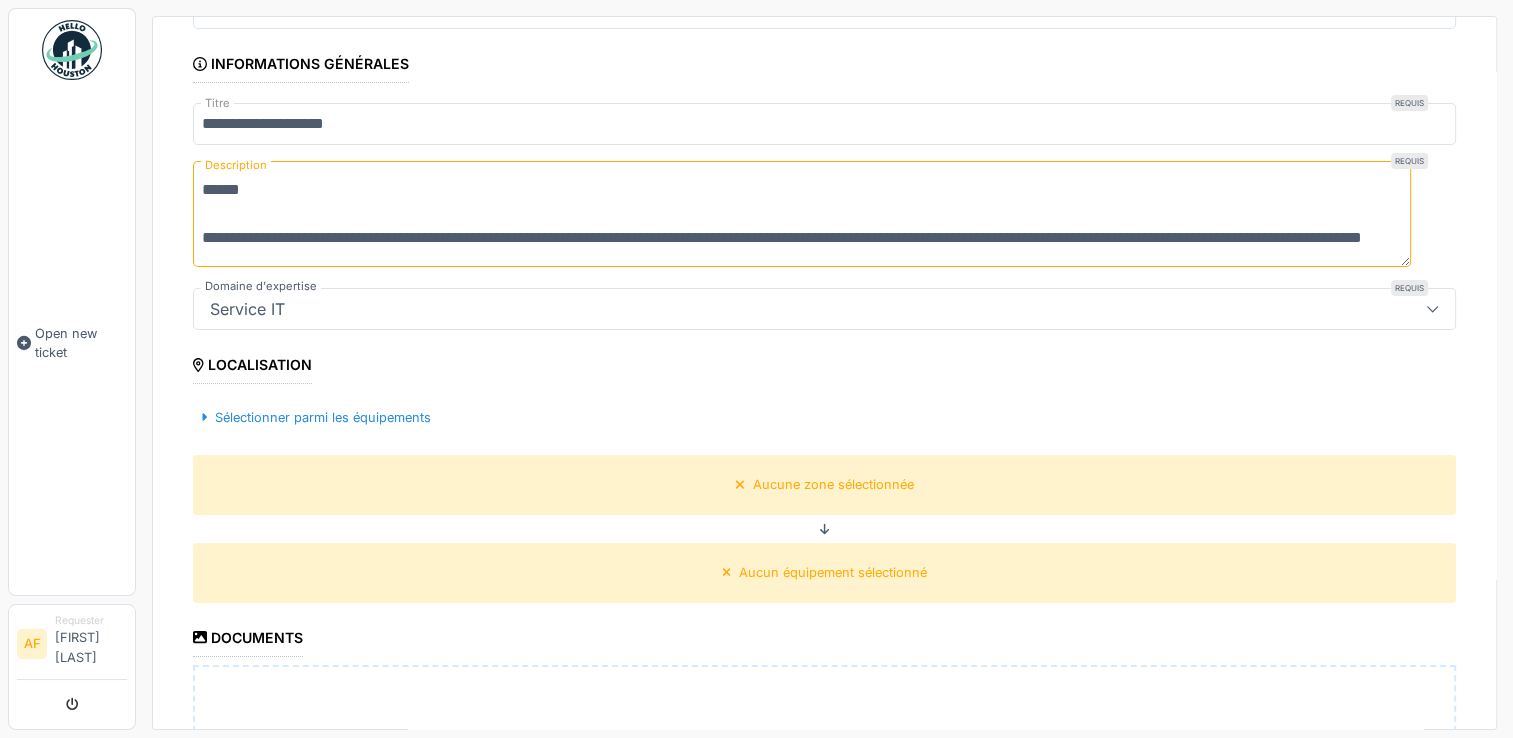 scroll, scrollTop: 24, scrollLeft: 0, axis: vertical 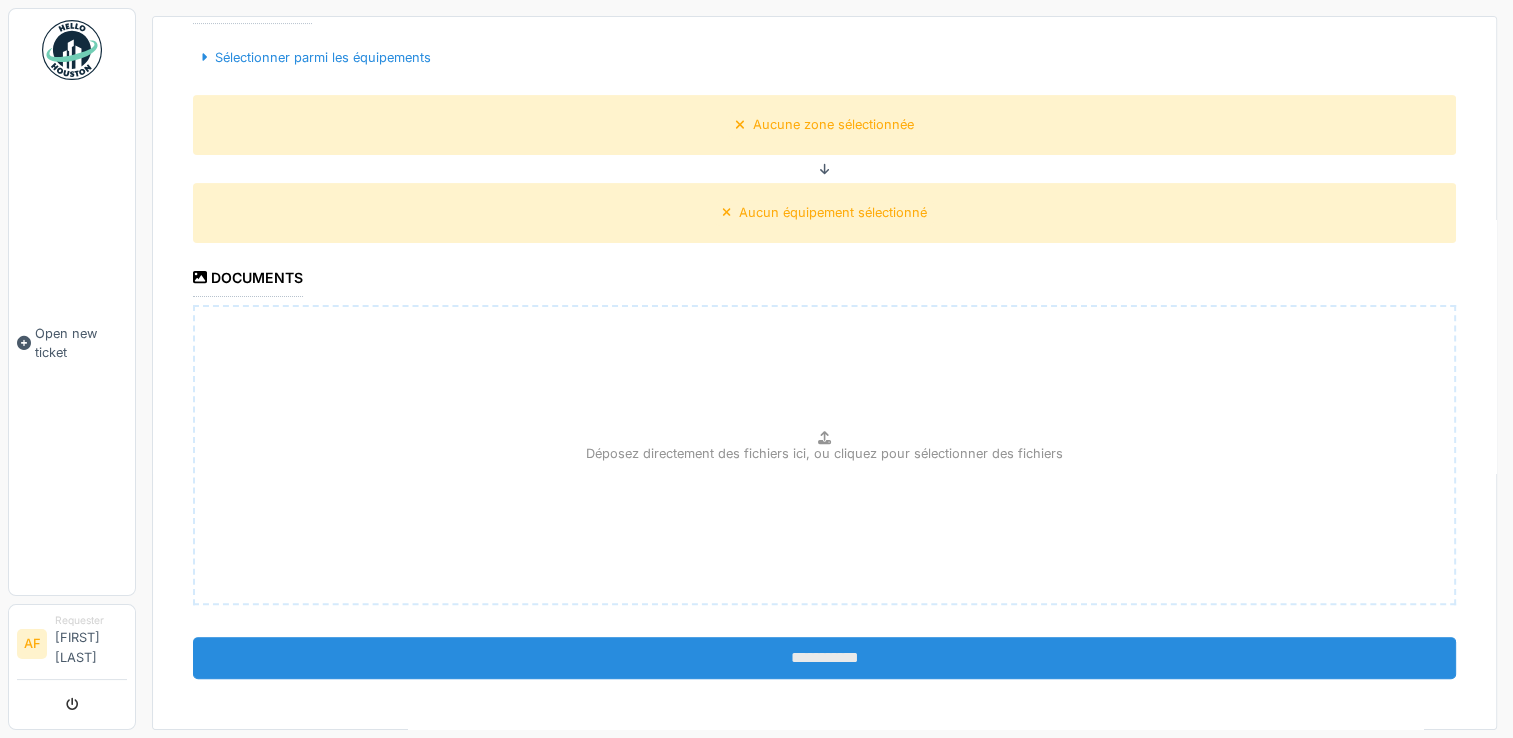 type on "**********" 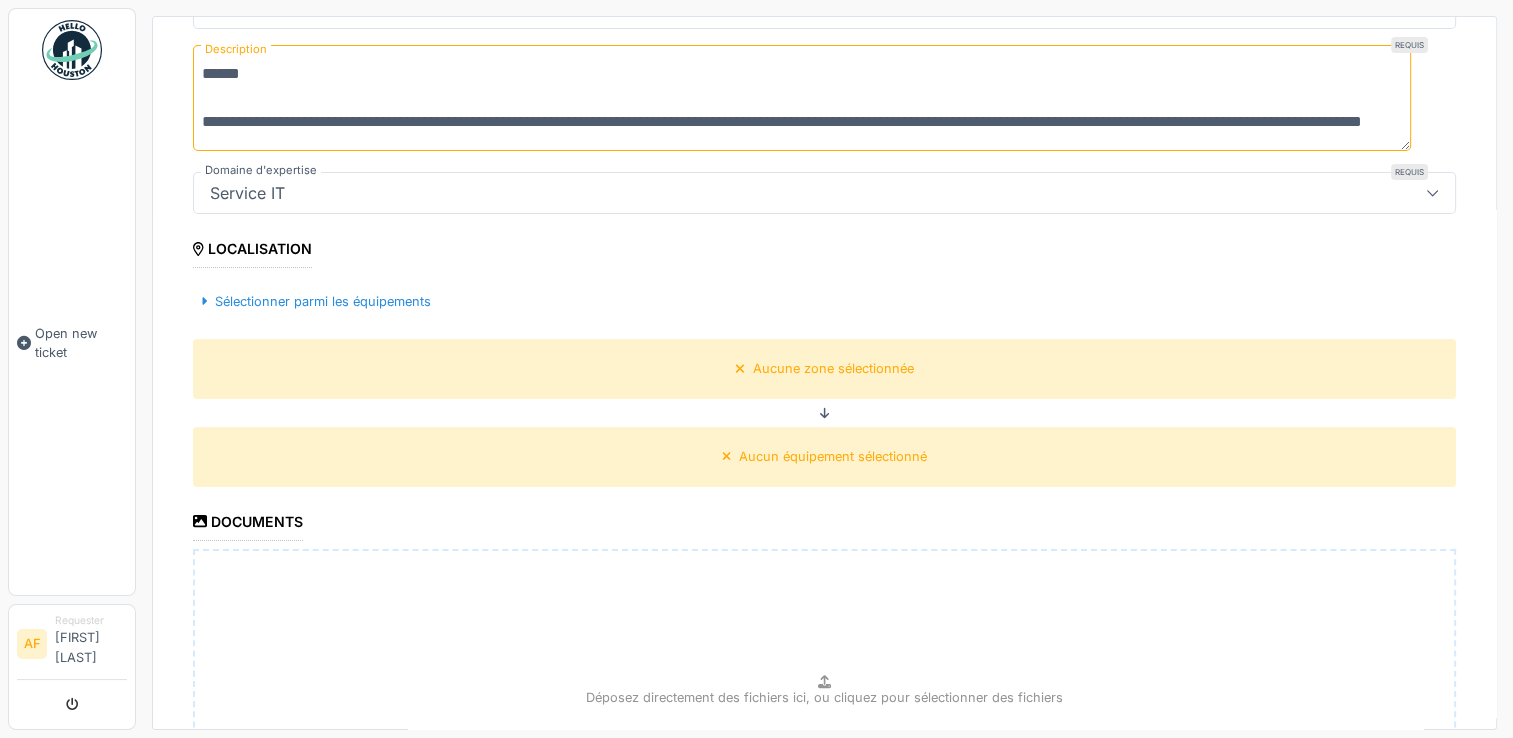 scroll, scrollTop: 560, scrollLeft: 0, axis: vertical 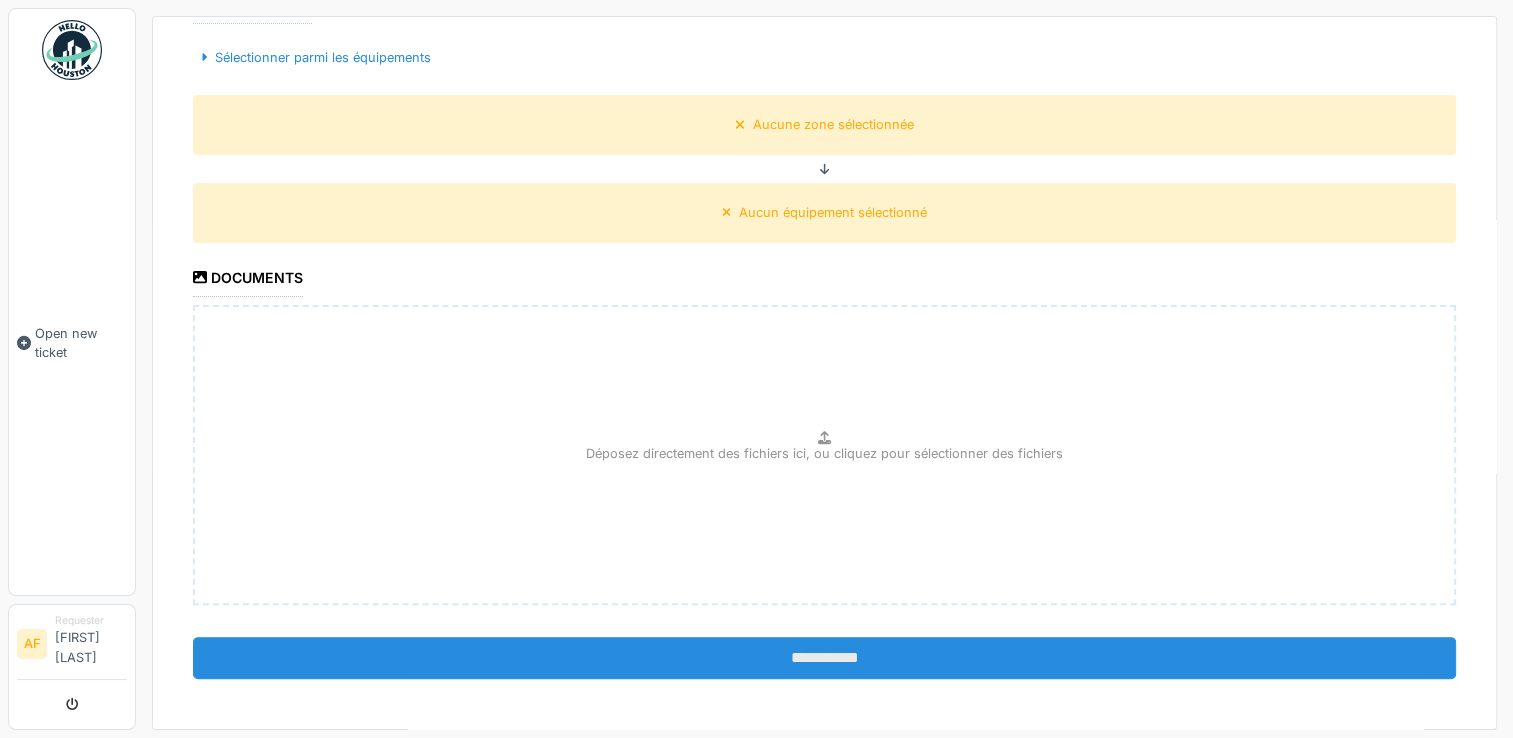 click on "**********" at bounding box center [824, 658] 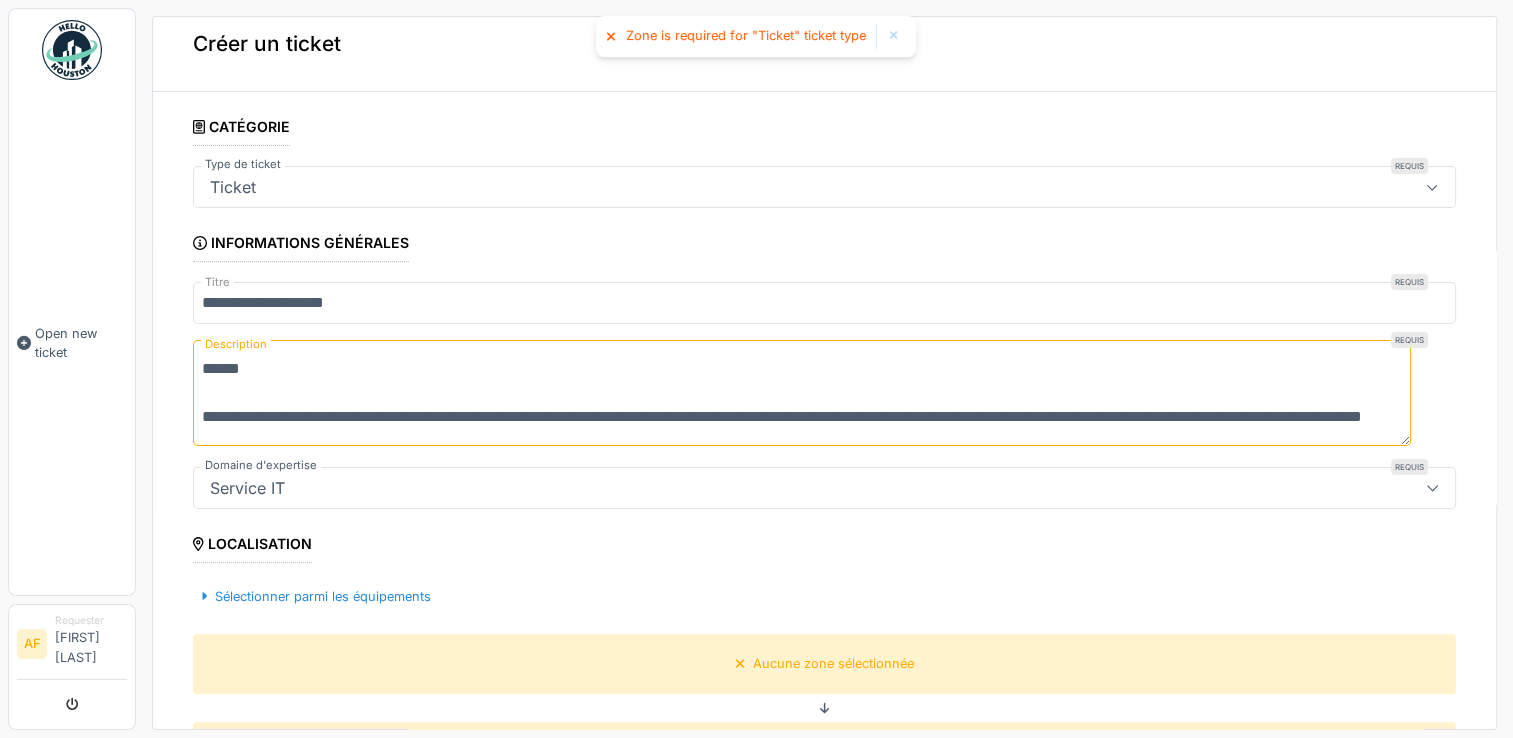 scroll, scrollTop: 0, scrollLeft: 0, axis: both 